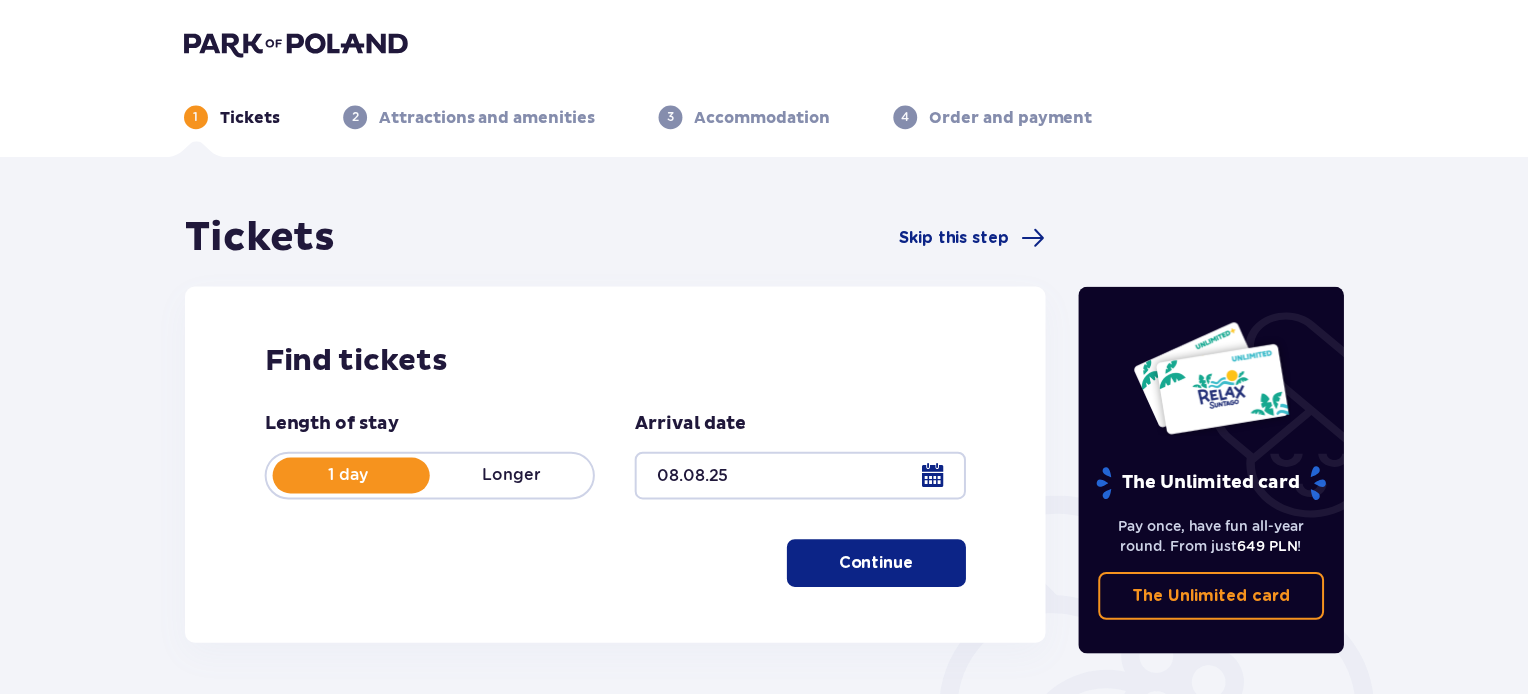 scroll, scrollTop: 0, scrollLeft: 0, axis: both 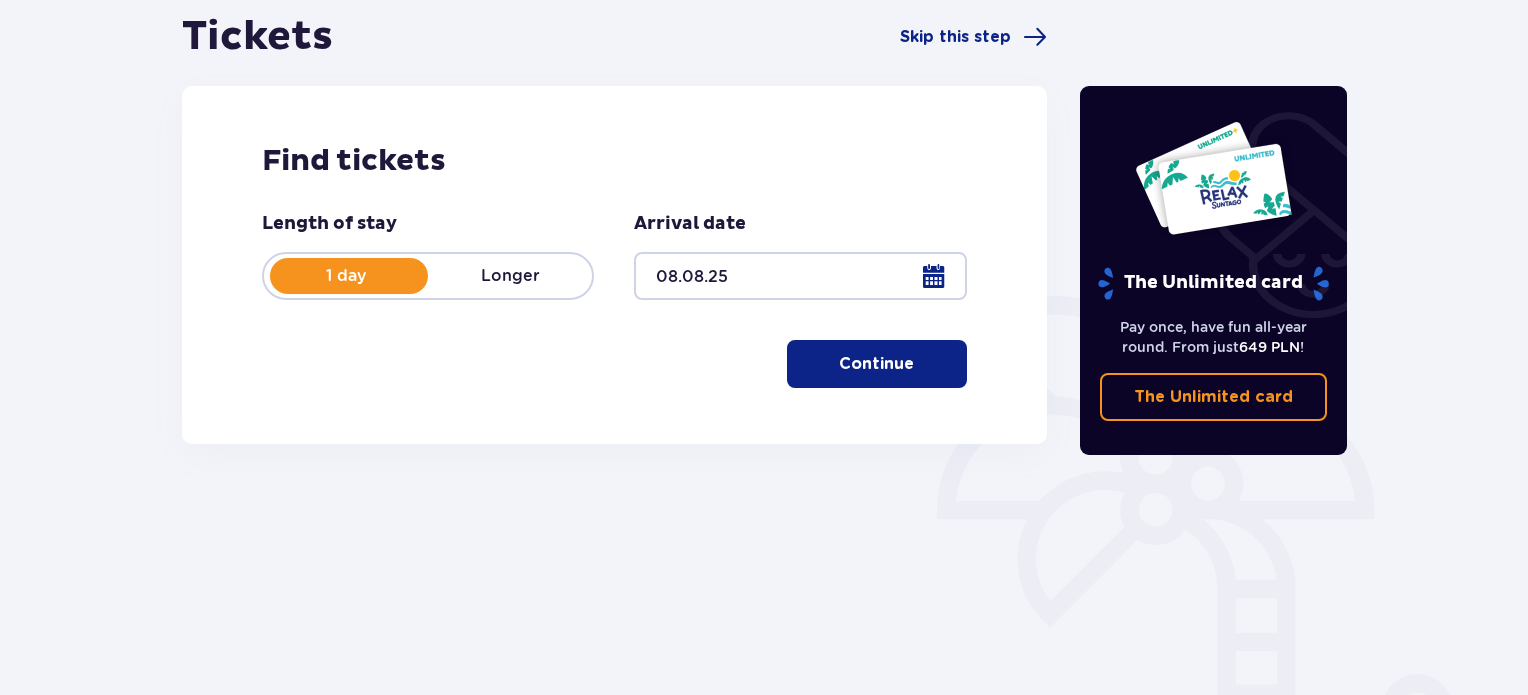 click on "Continue" at bounding box center (876, 364) 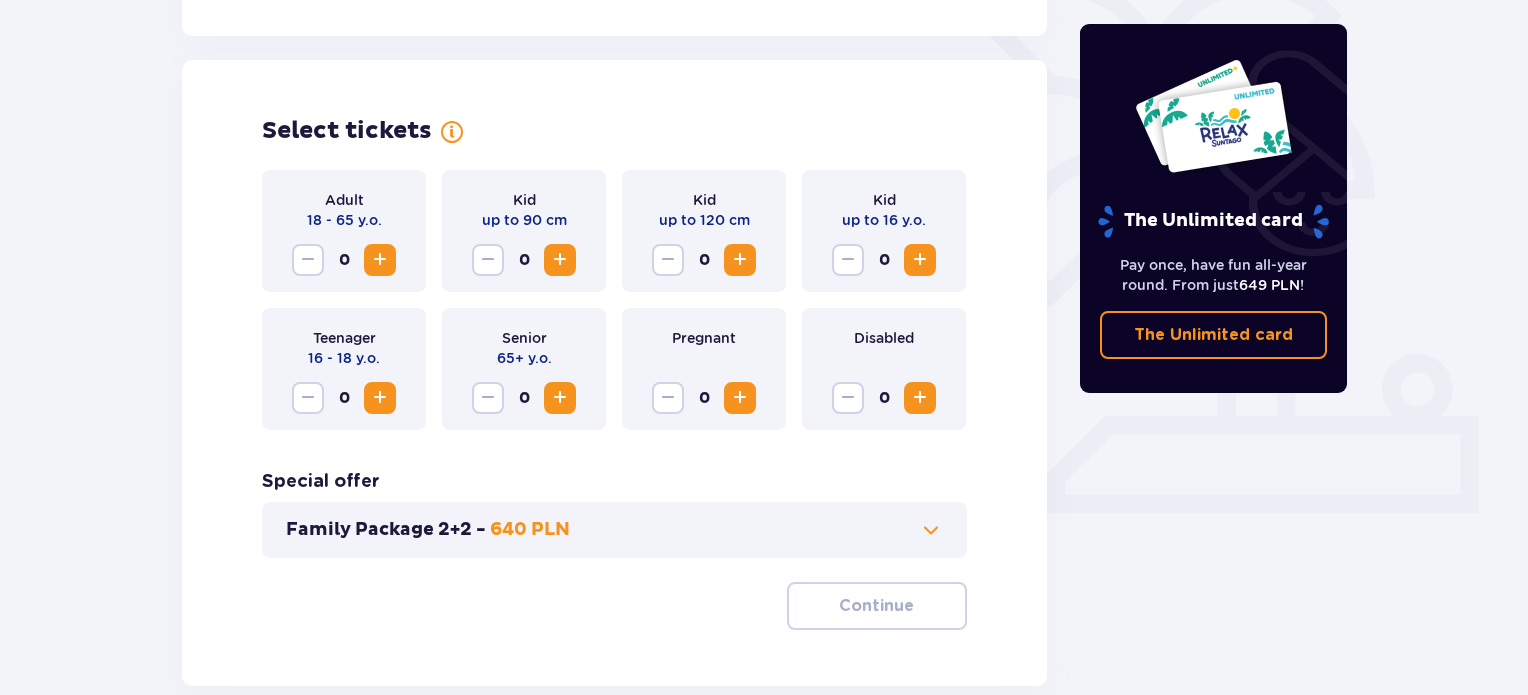scroll, scrollTop: 556, scrollLeft: 0, axis: vertical 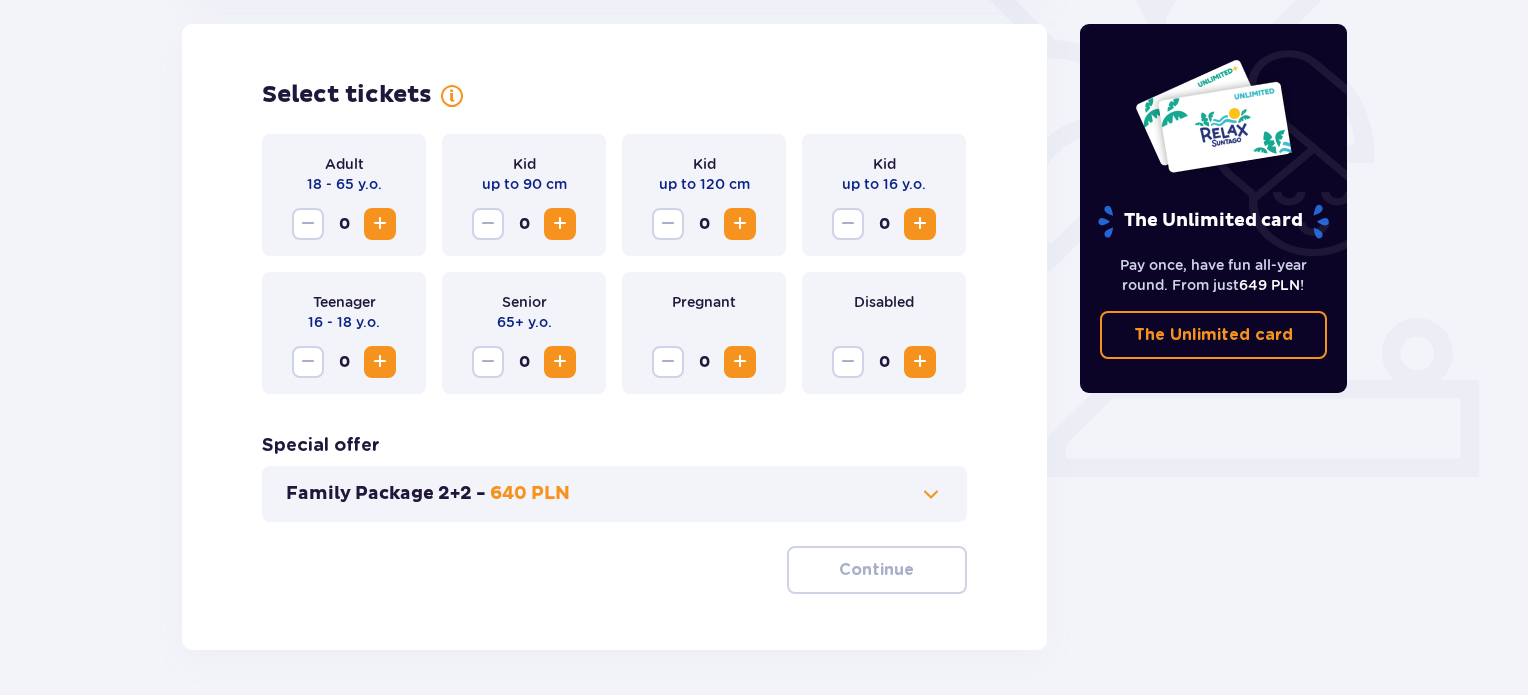 click at bounding box center [380, 224] 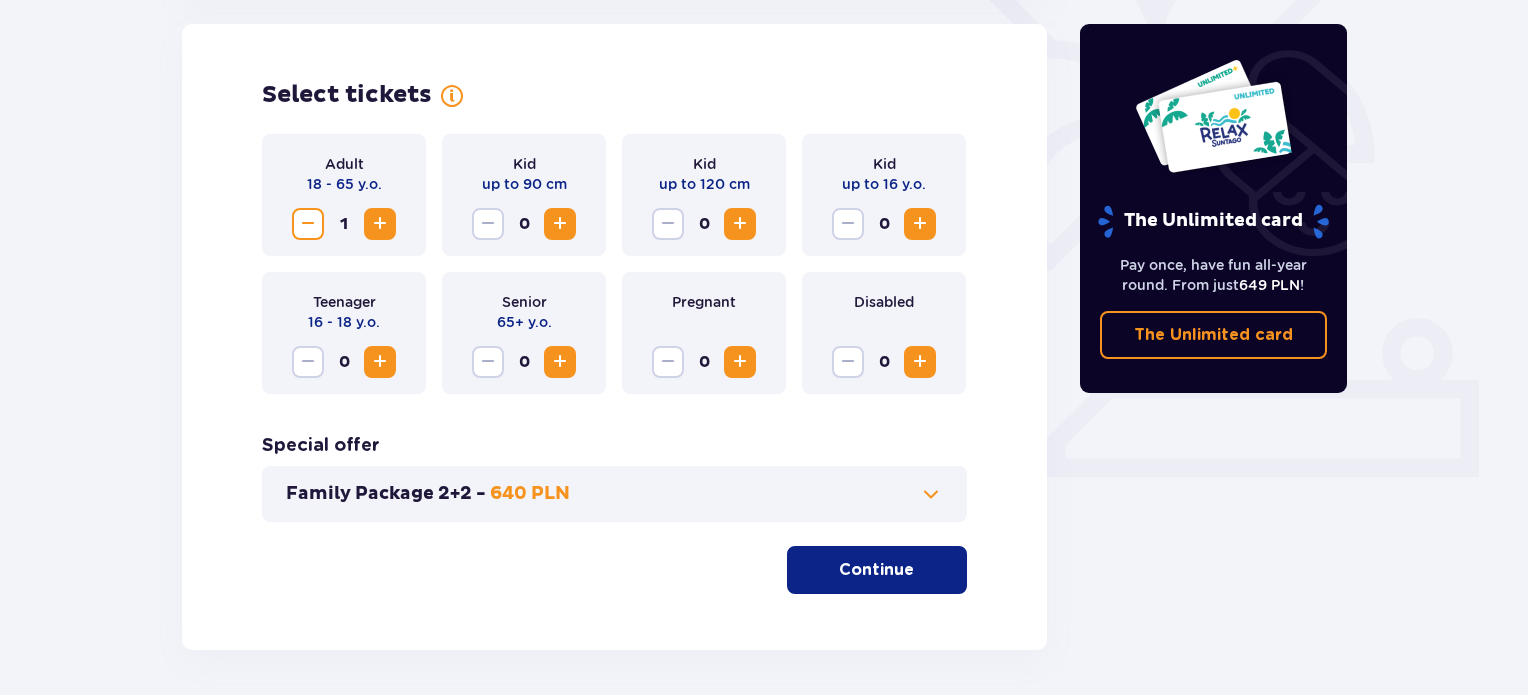 click on "Family Package 2+2 -  640 PLN" at bounding box center (614, 494) 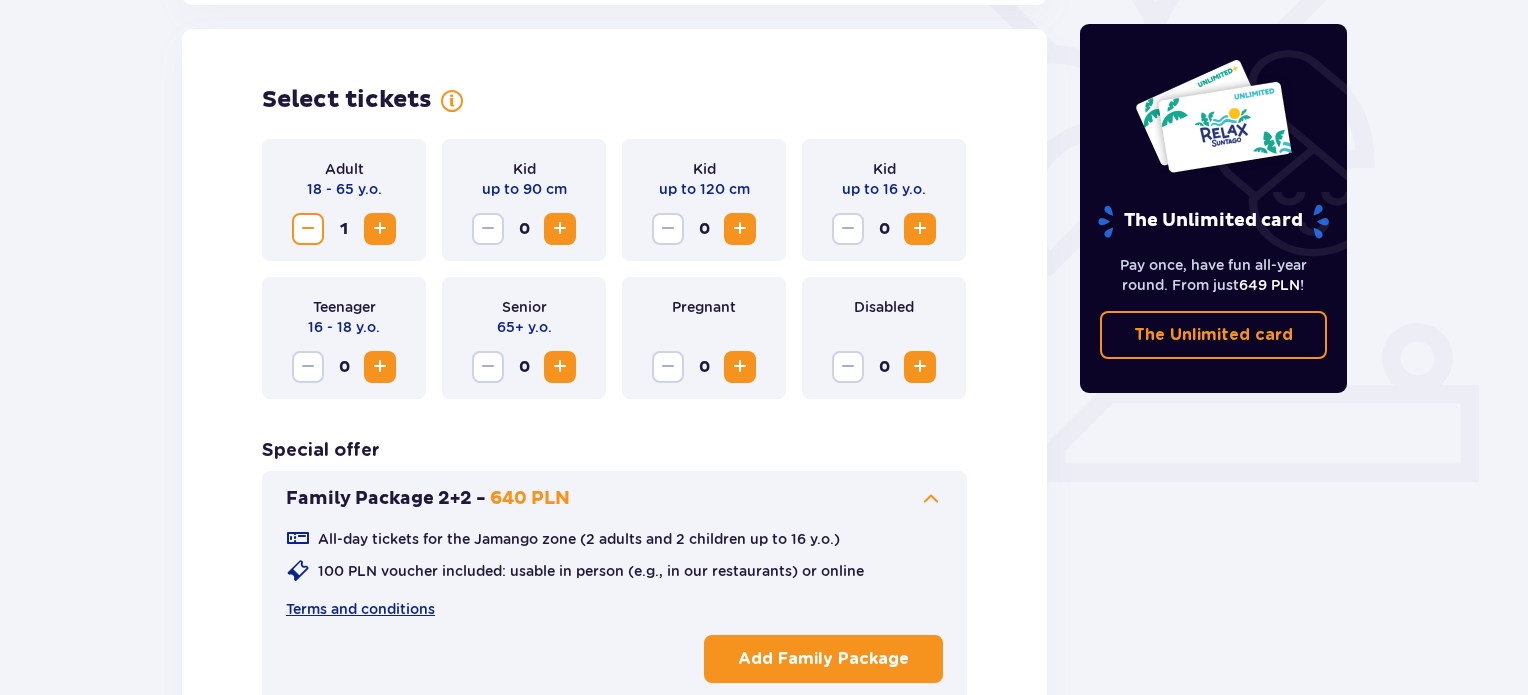 scroll, scrollTop: 511, scrollLeft: 0, axis: vertical 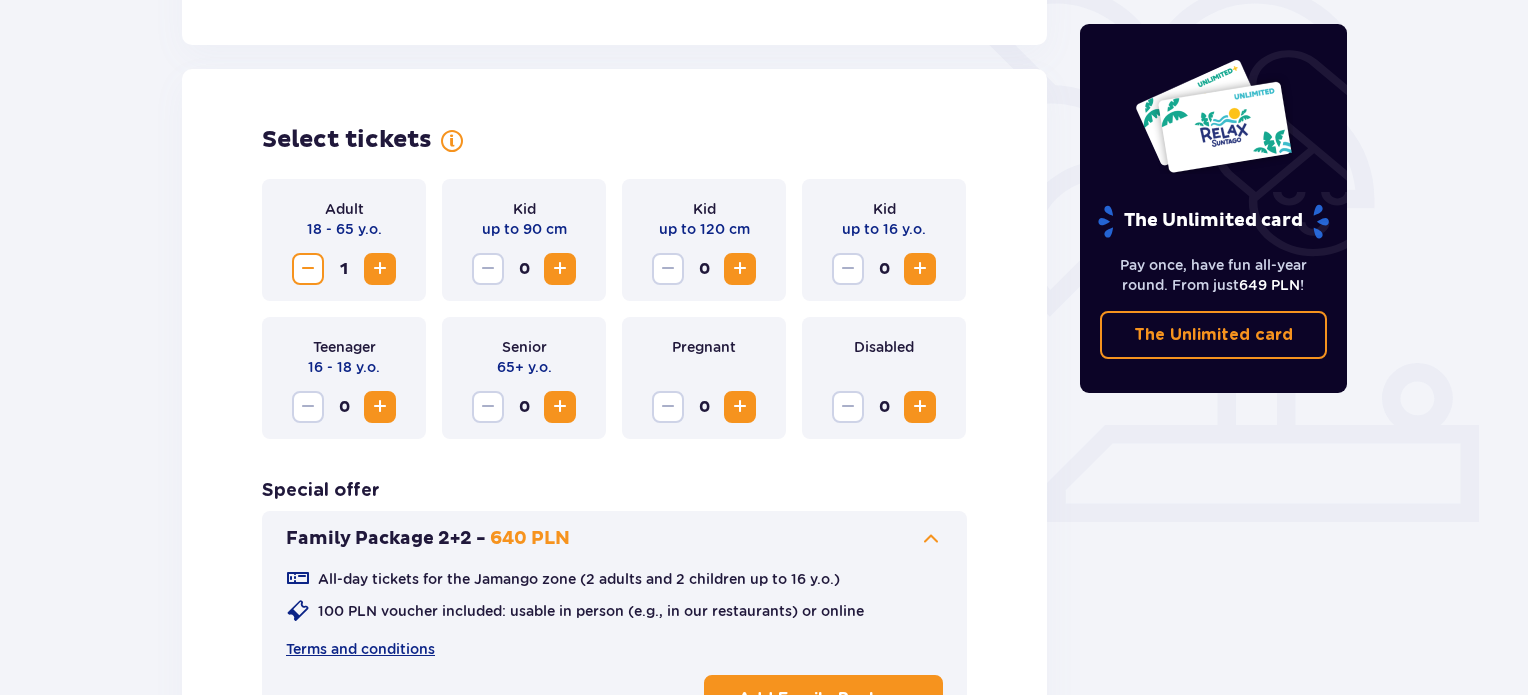 click at bounding box center [920, 269] 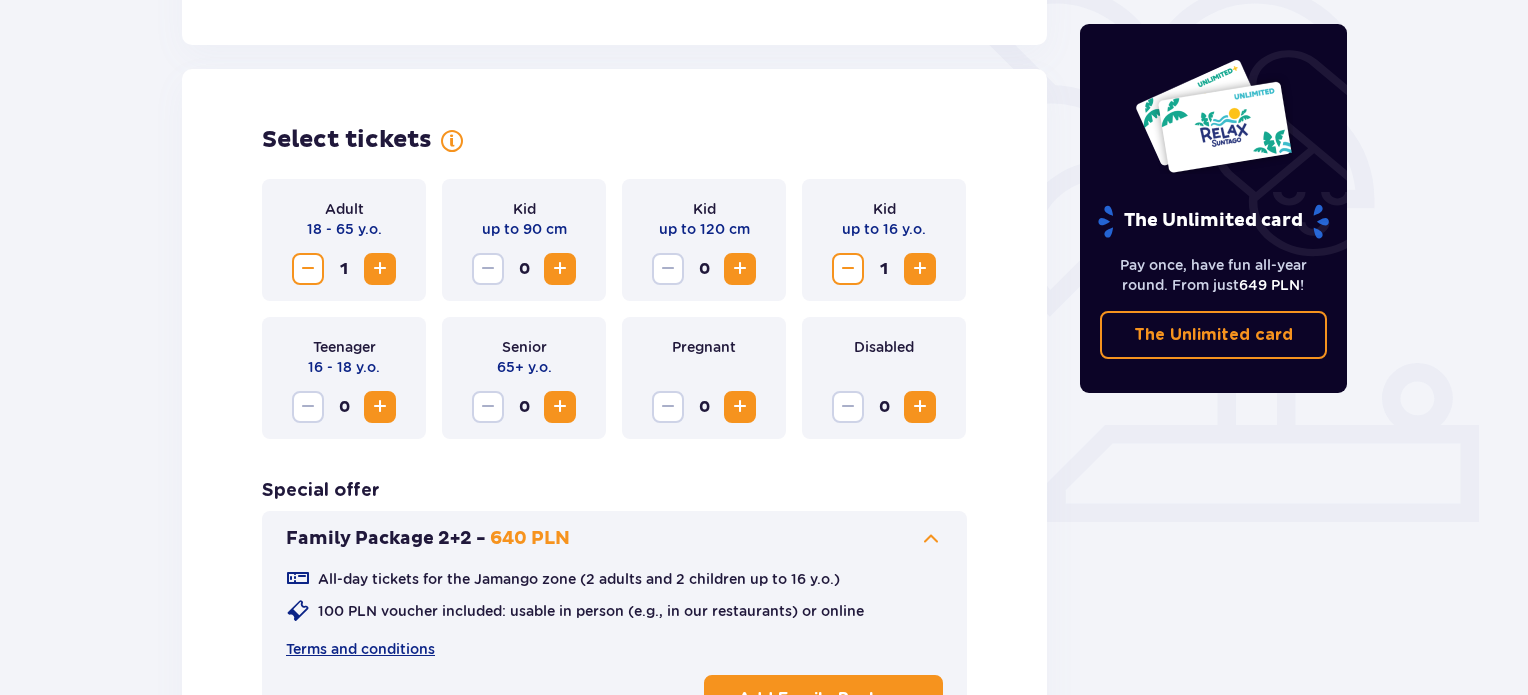 click at bounding box center [920, 269] 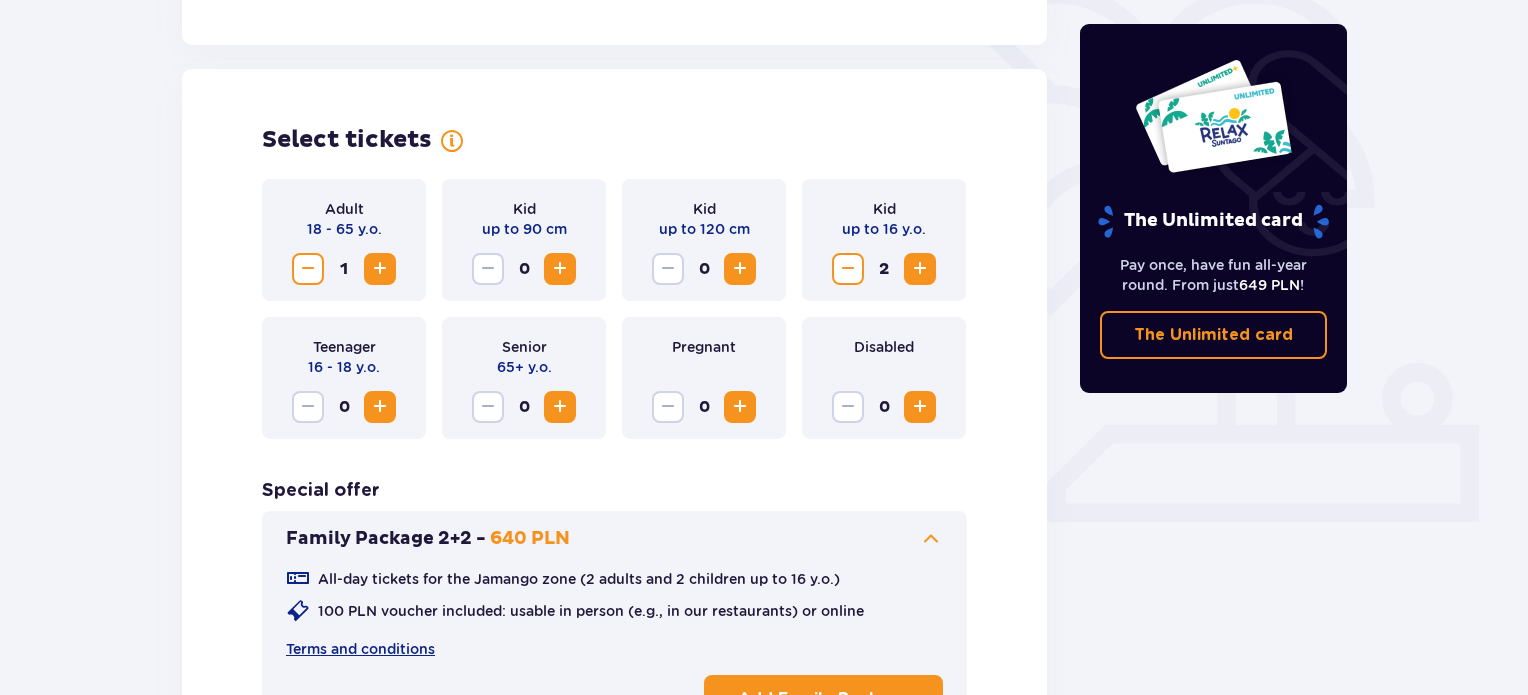 click at bounding box center (920, 269) 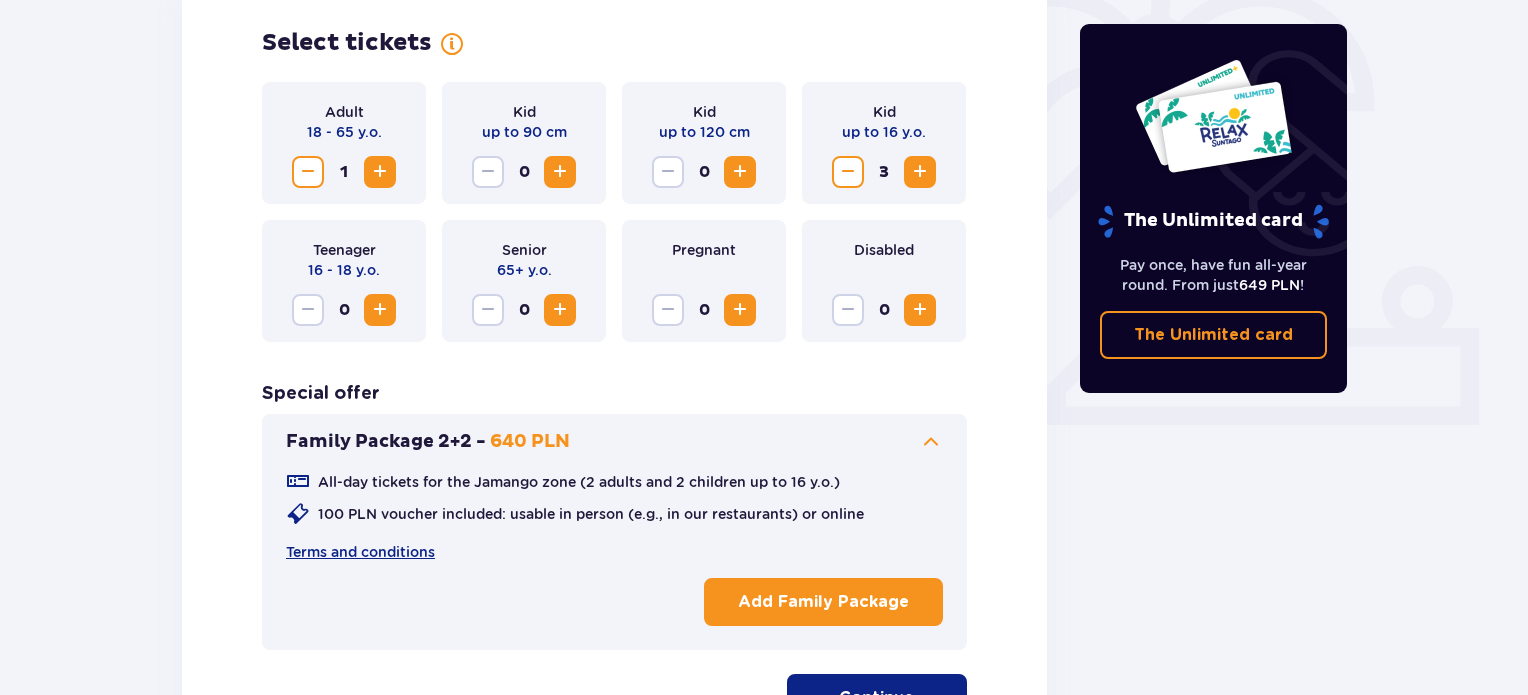 scroll, scrollTop: 711, scrollLeft: 0, axis: vertical 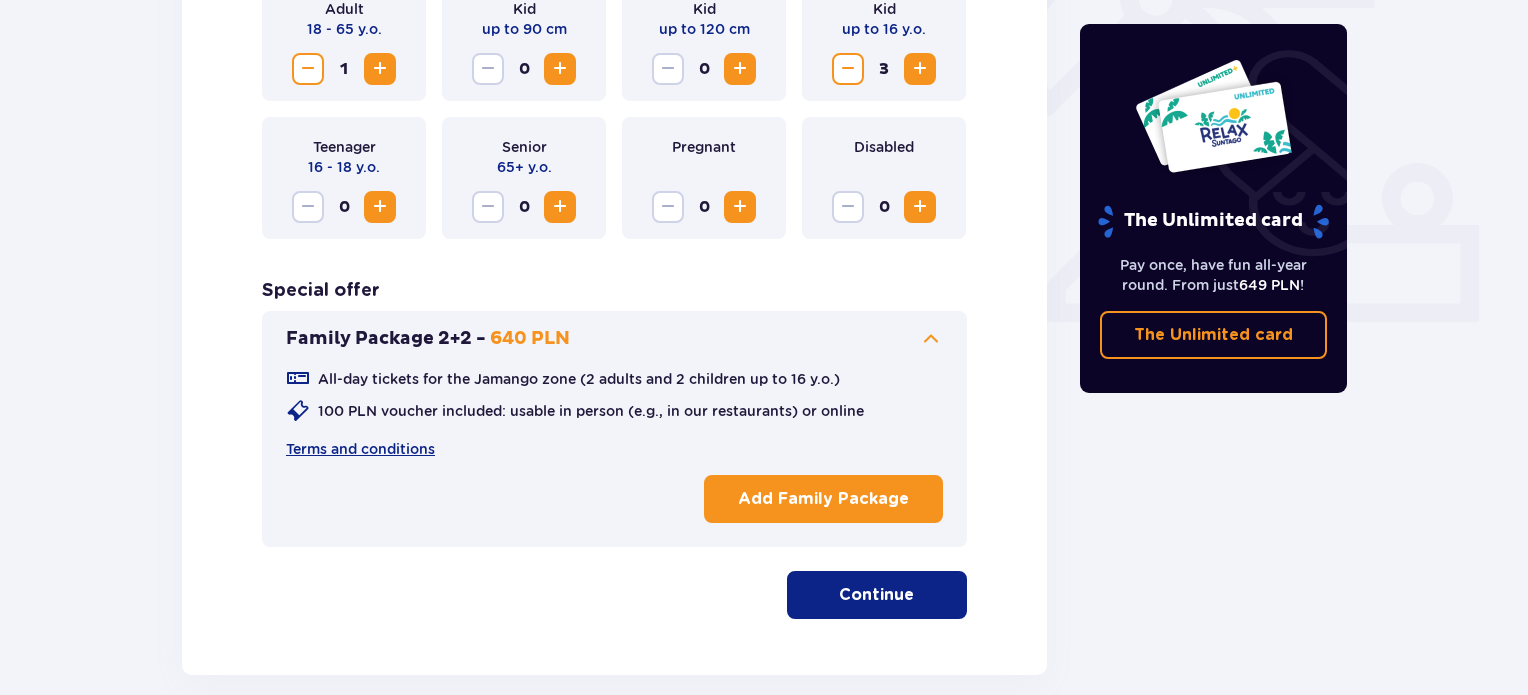 click at bounding box center (931, 339) 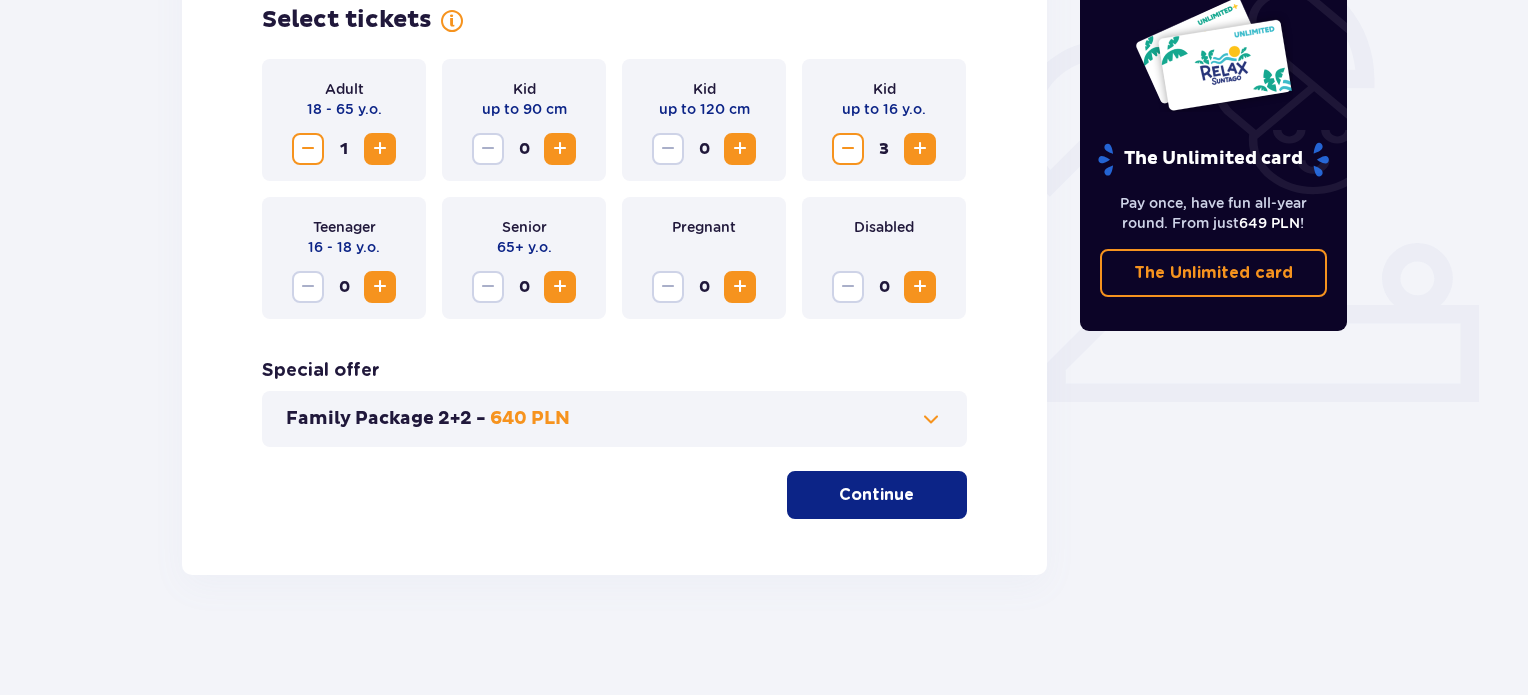 click on "Continue" at bounding box center (876, 495) 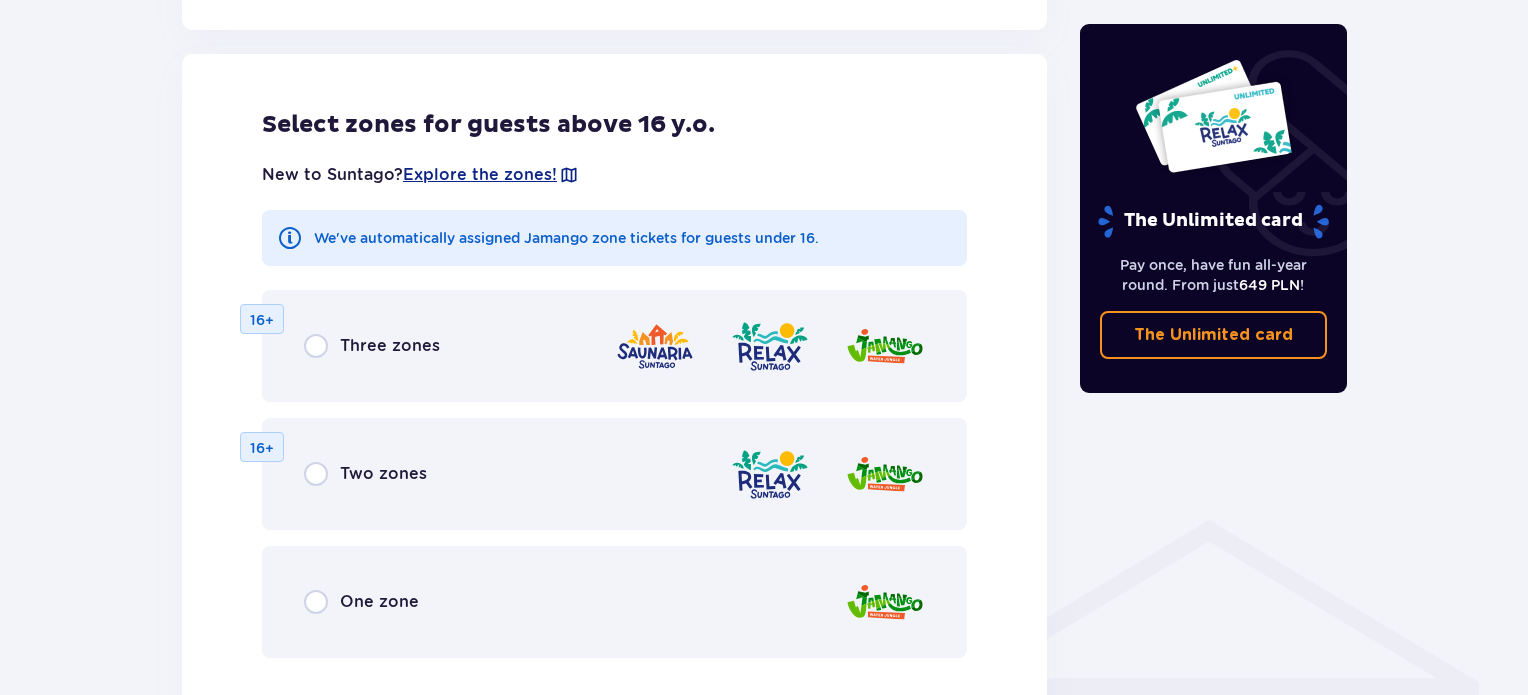 scroll, scrollTop: 1110, scrollLeft: 0, axis: vertical 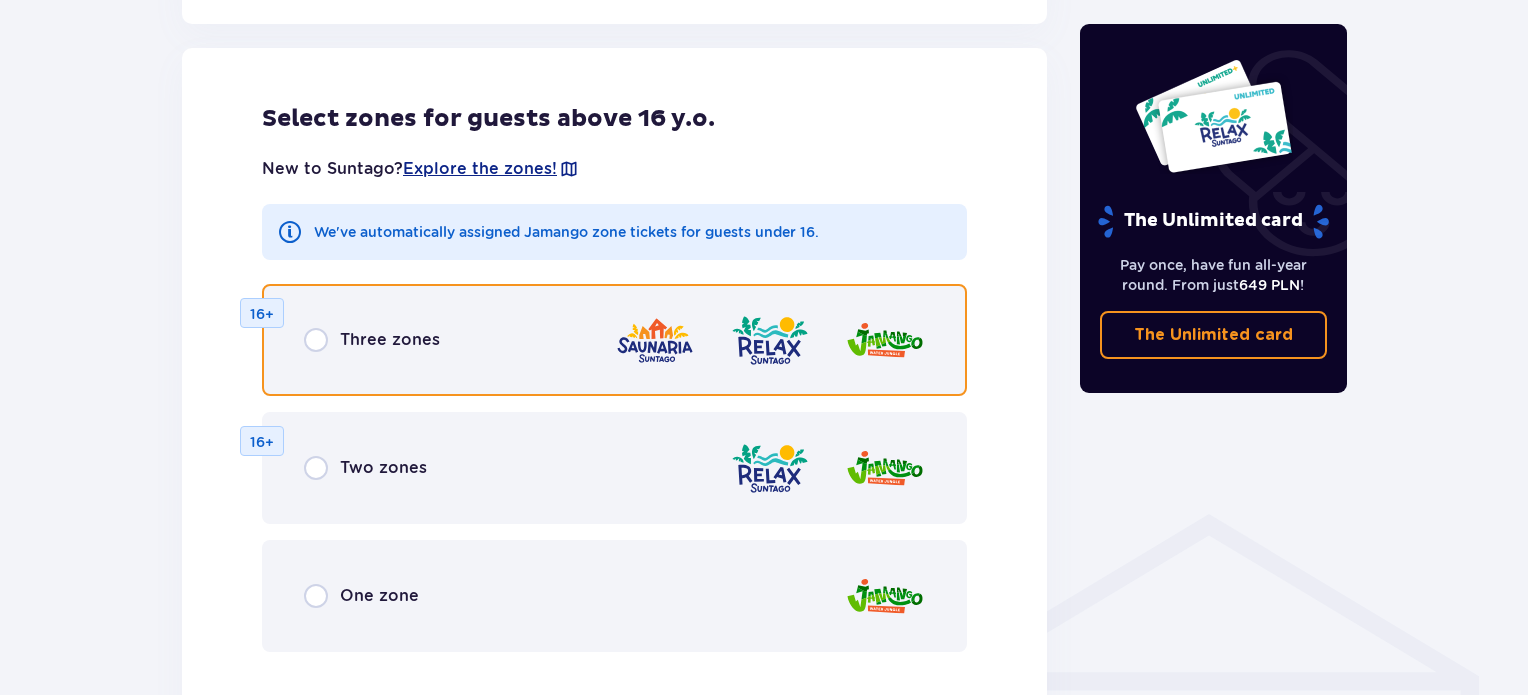 click at bounding box center [316, 340] 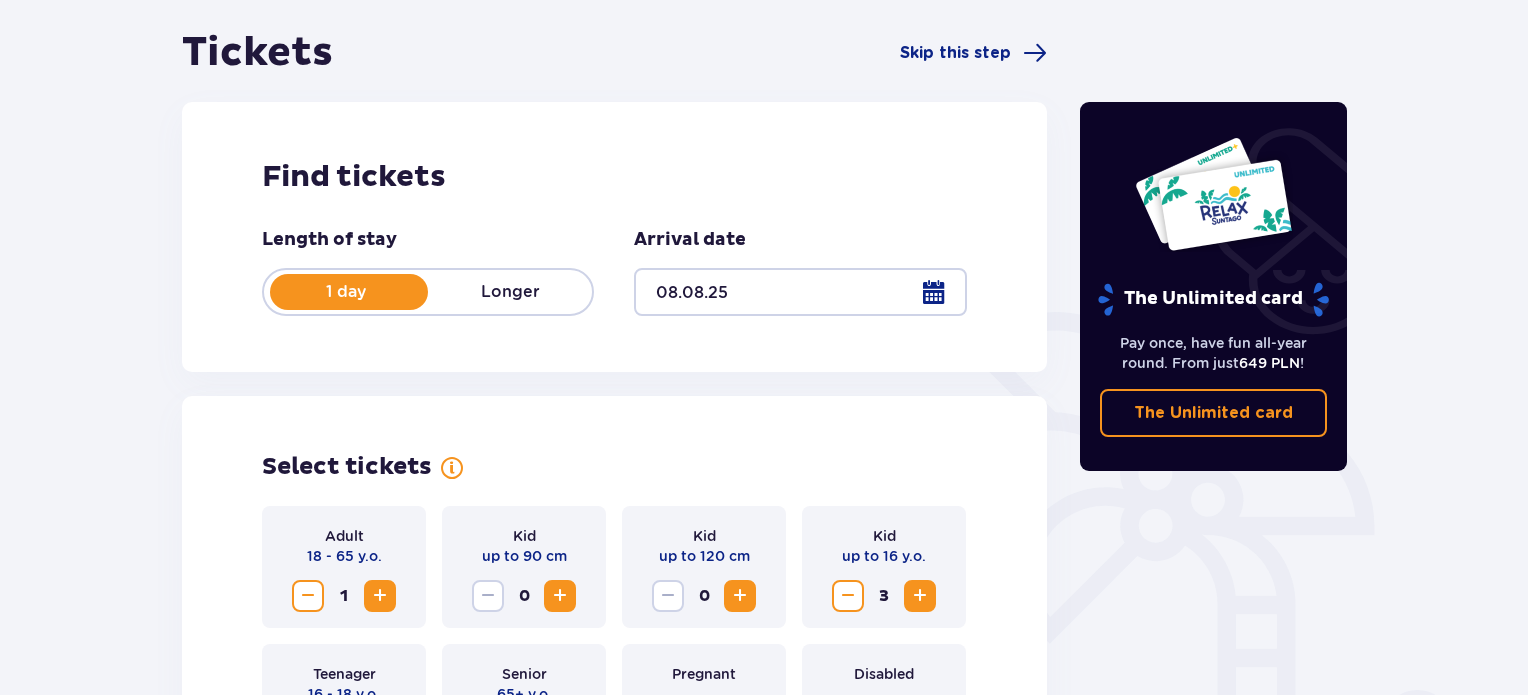 scroll, scrollTop: 0, scrollLeft: 0, axis: both 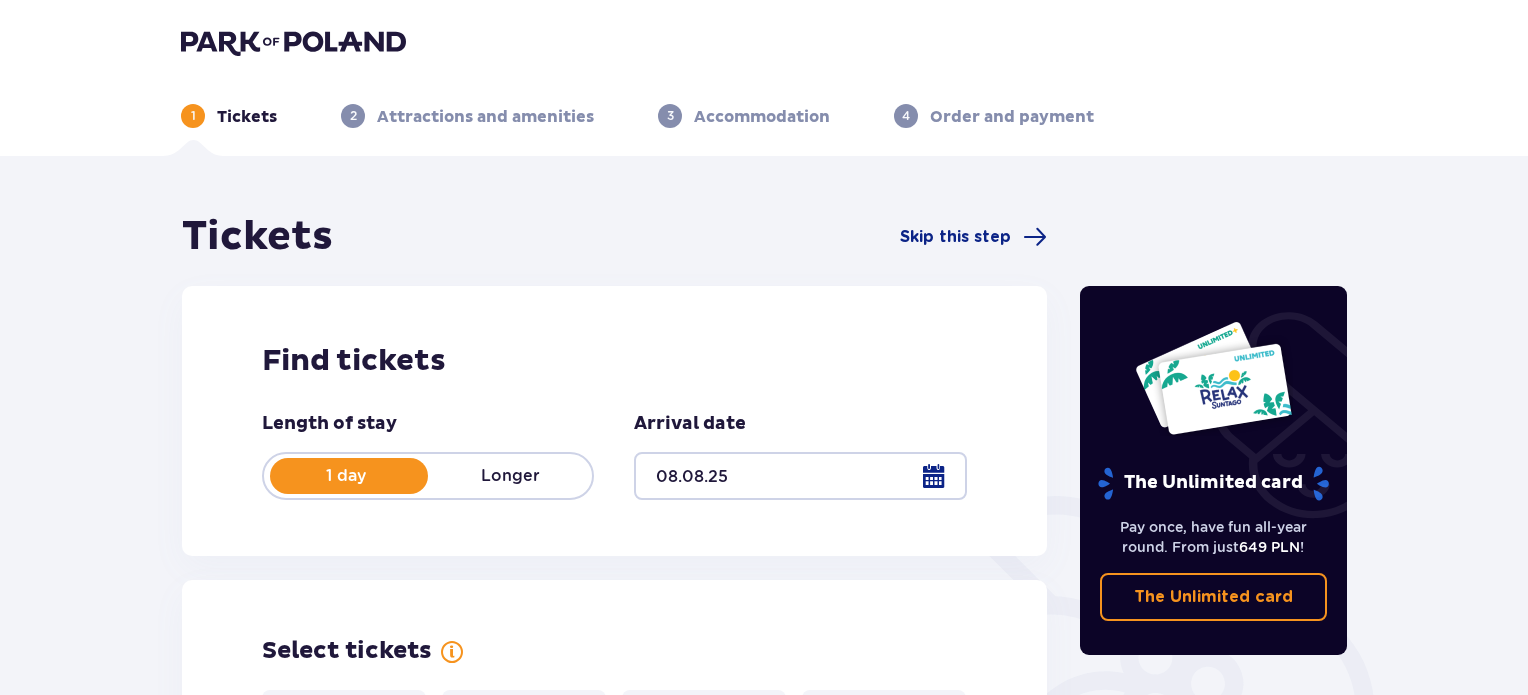 click at bounding box center [293, 42] 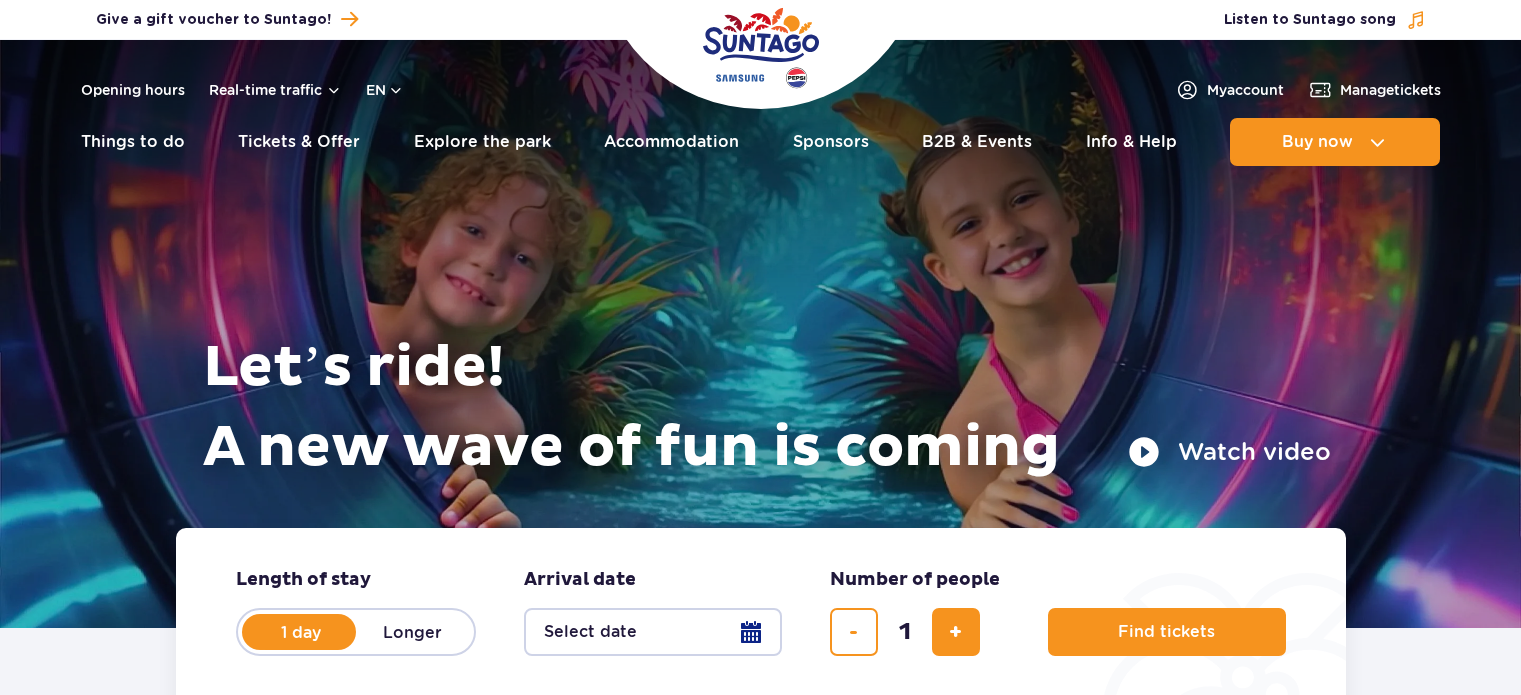 scroll, scrollTop: 0, scrollLeft: 0, axis: both 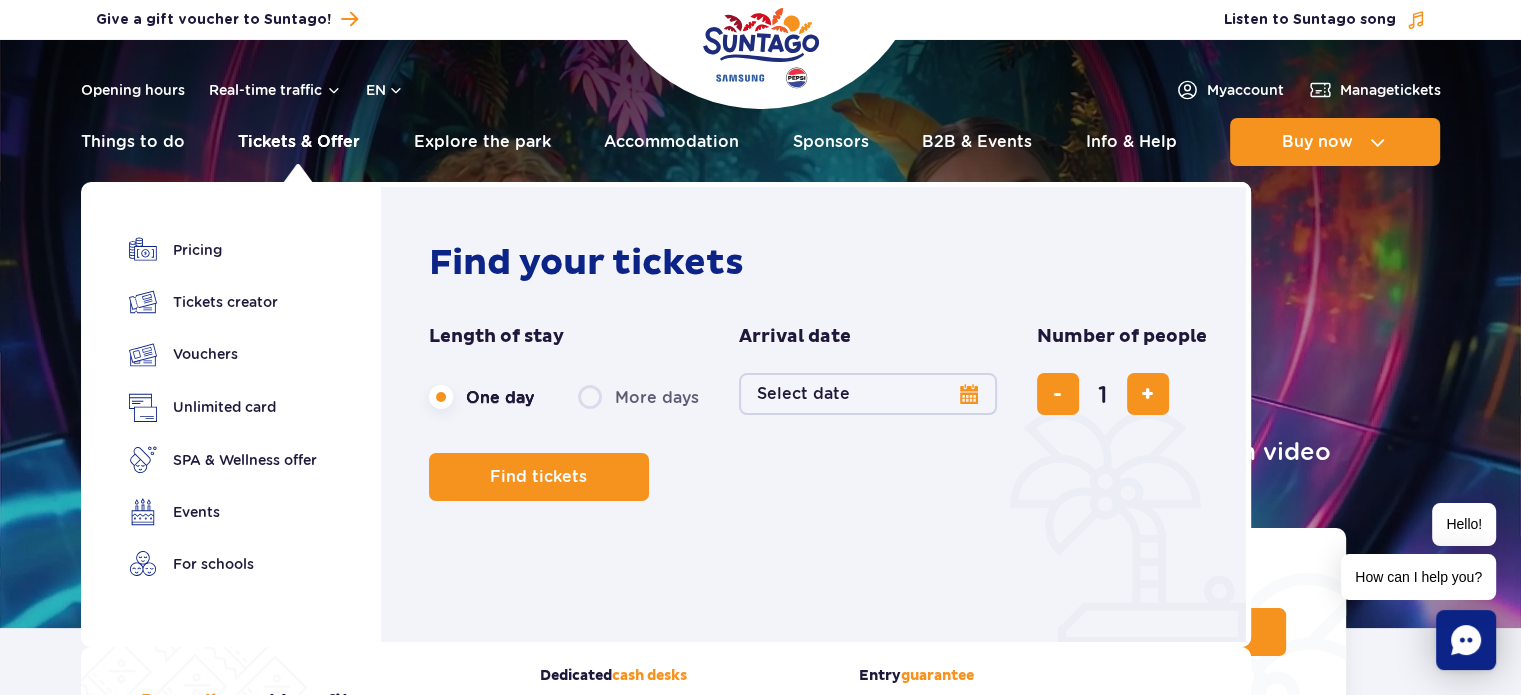 click on "Tickets & Offer" at bounding box center [299, 142] 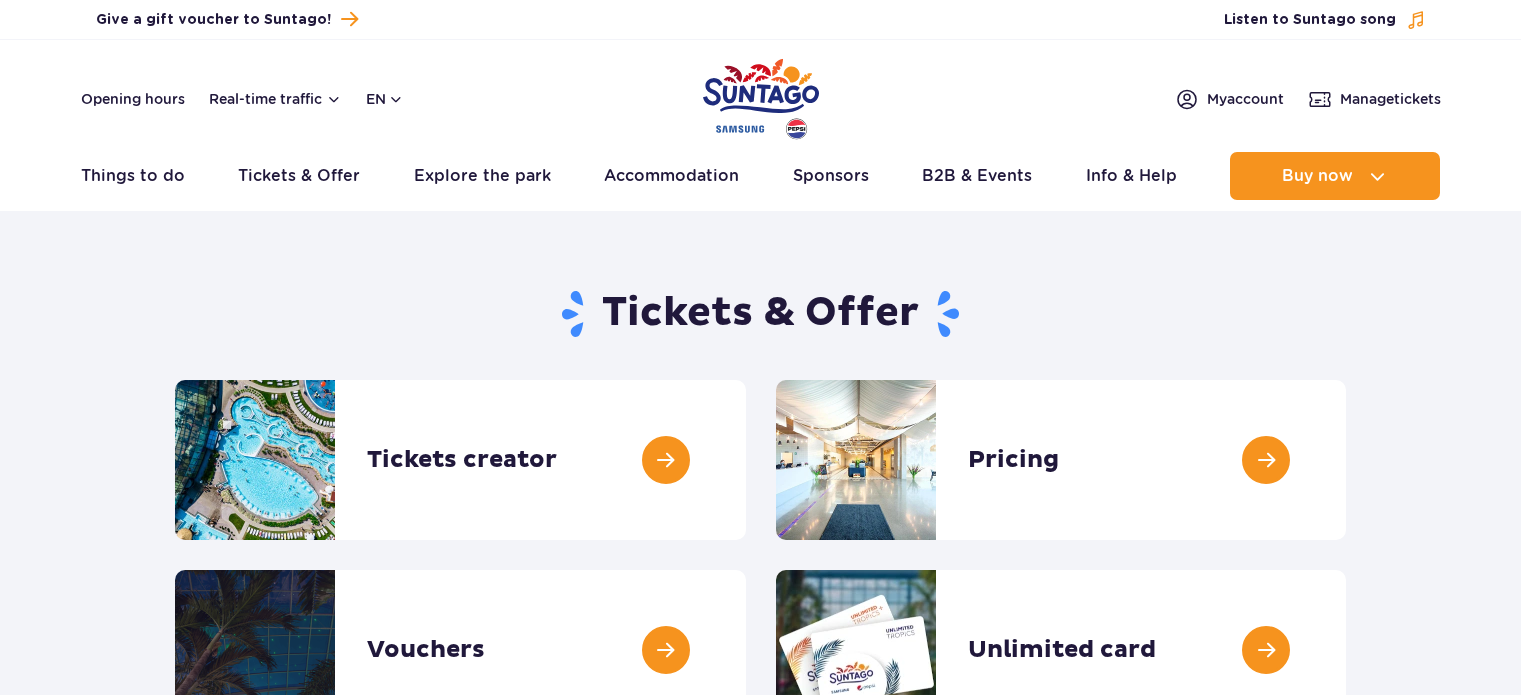 scroll, scrollTop: 0, scrollLeft: 0, axis: both 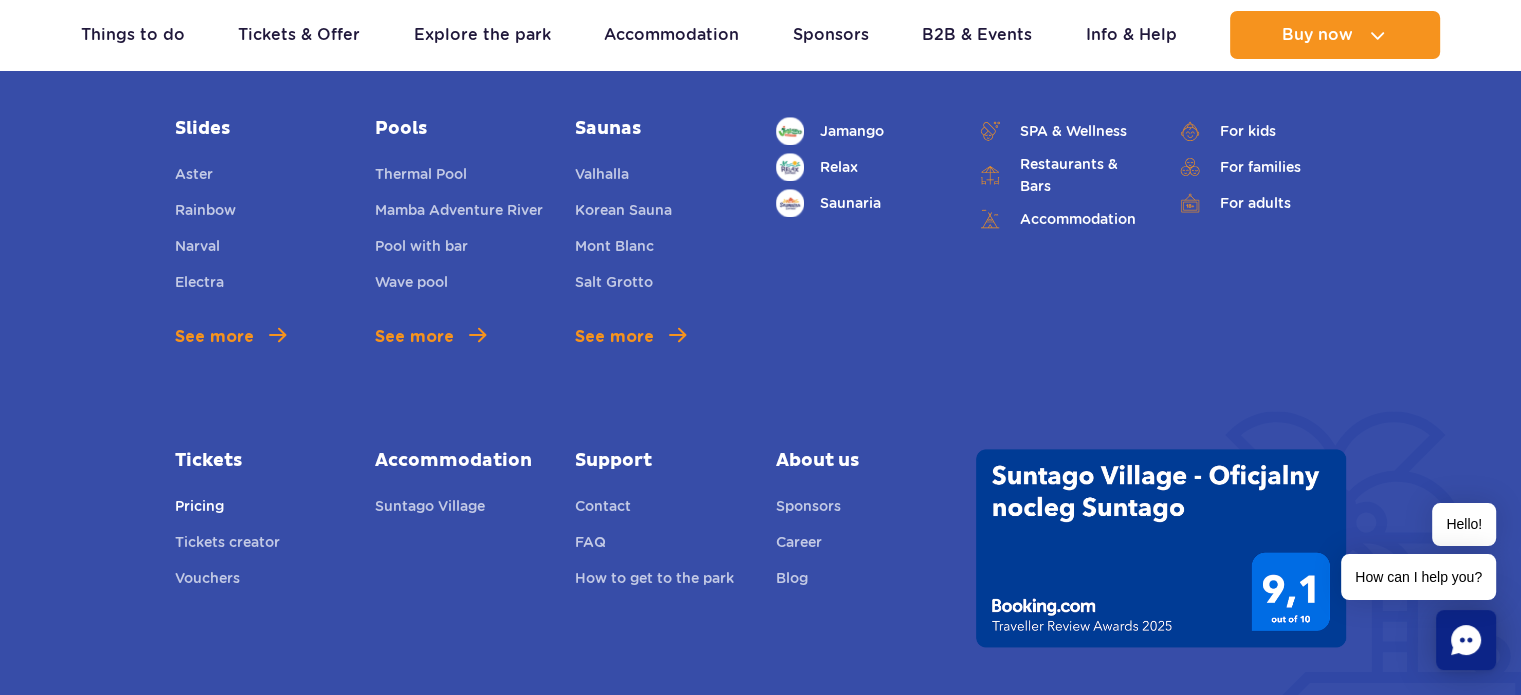 click on "Pricing" at bounding box center [199, 509] 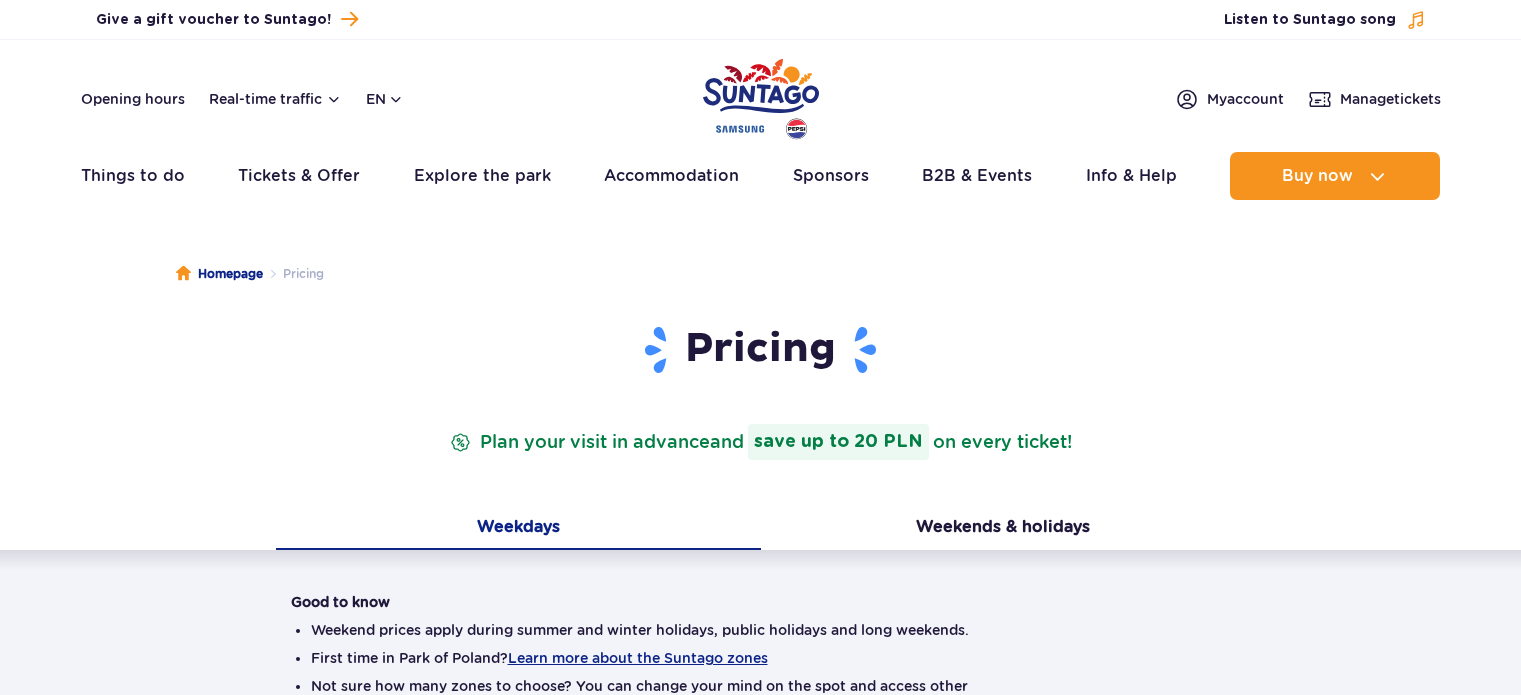 scroll, scrollTop: 0, scrollLeft: 0, axis: both 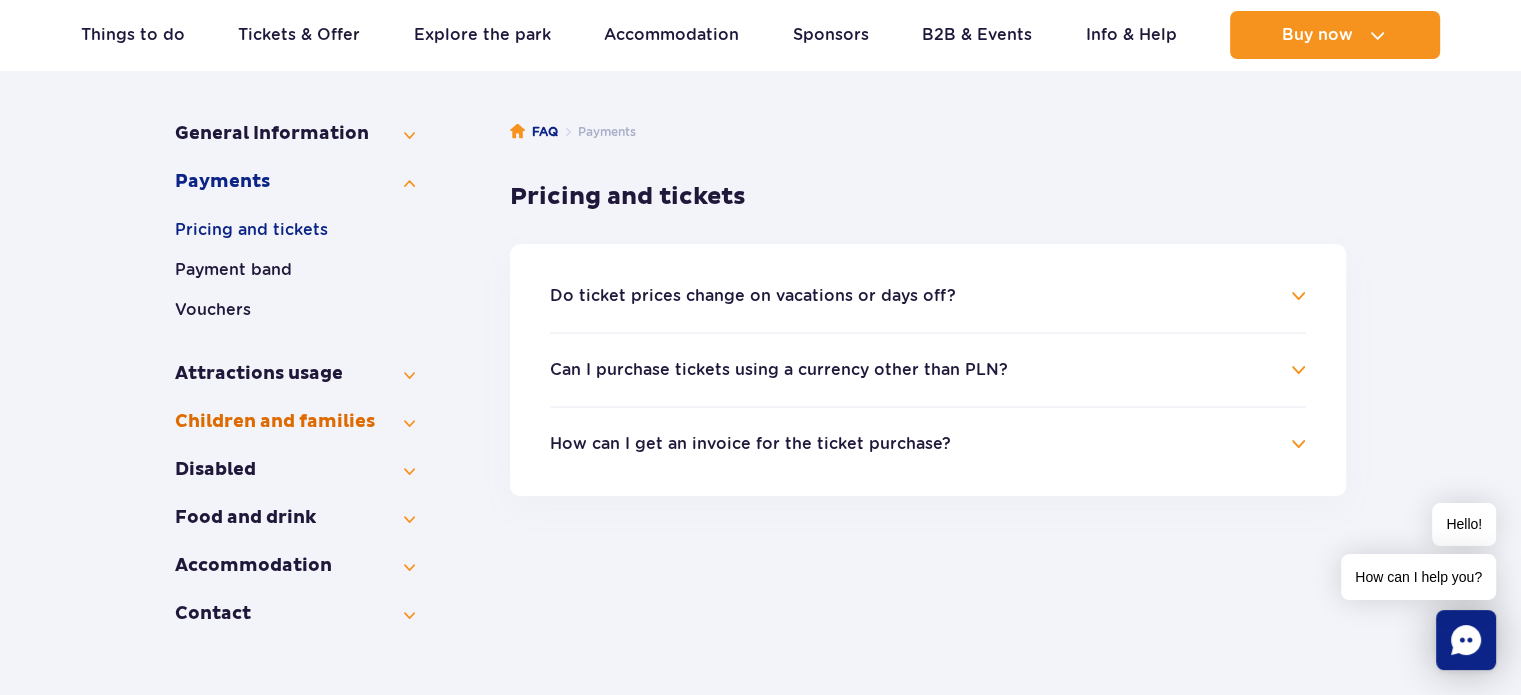 click on "Children and families" at bounding box center [295, 422] 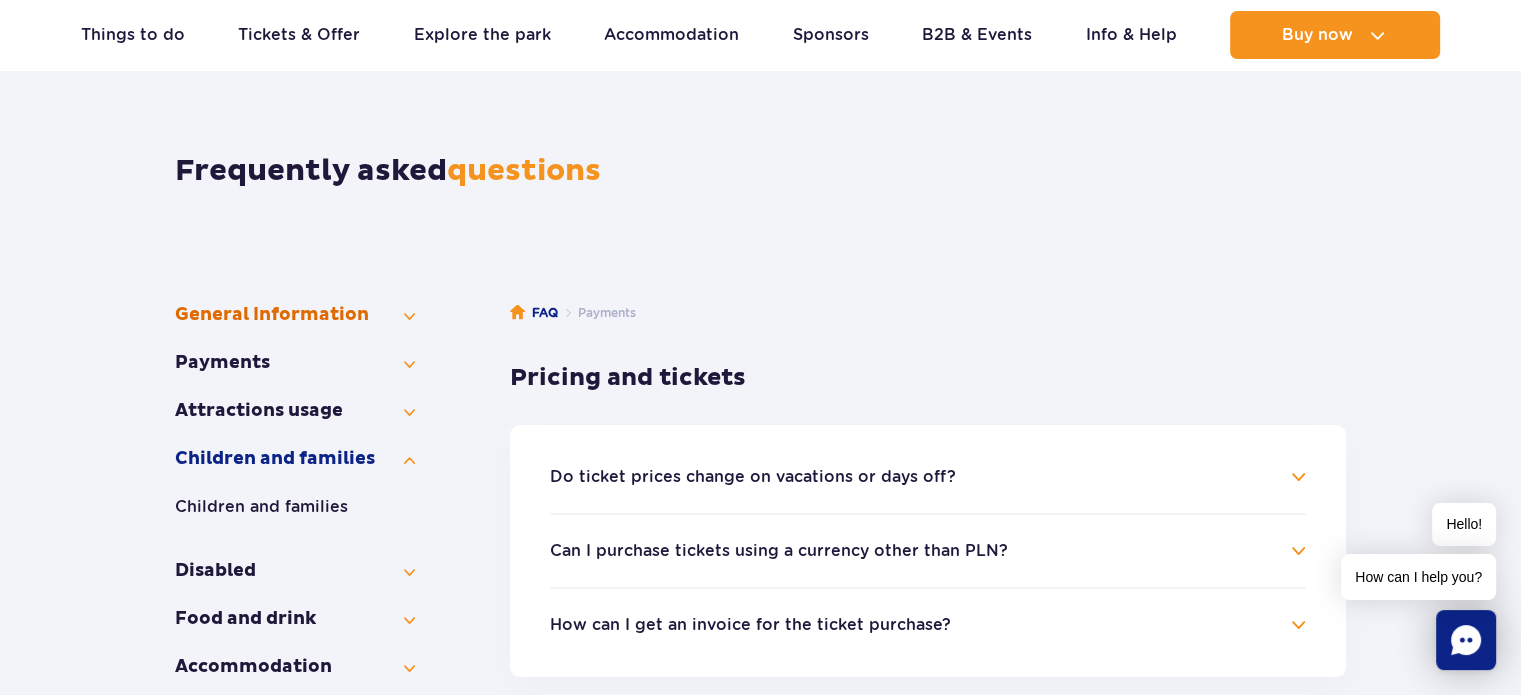 scroll, scrollTop: 100, scrollLeft: 0, axis: vertical 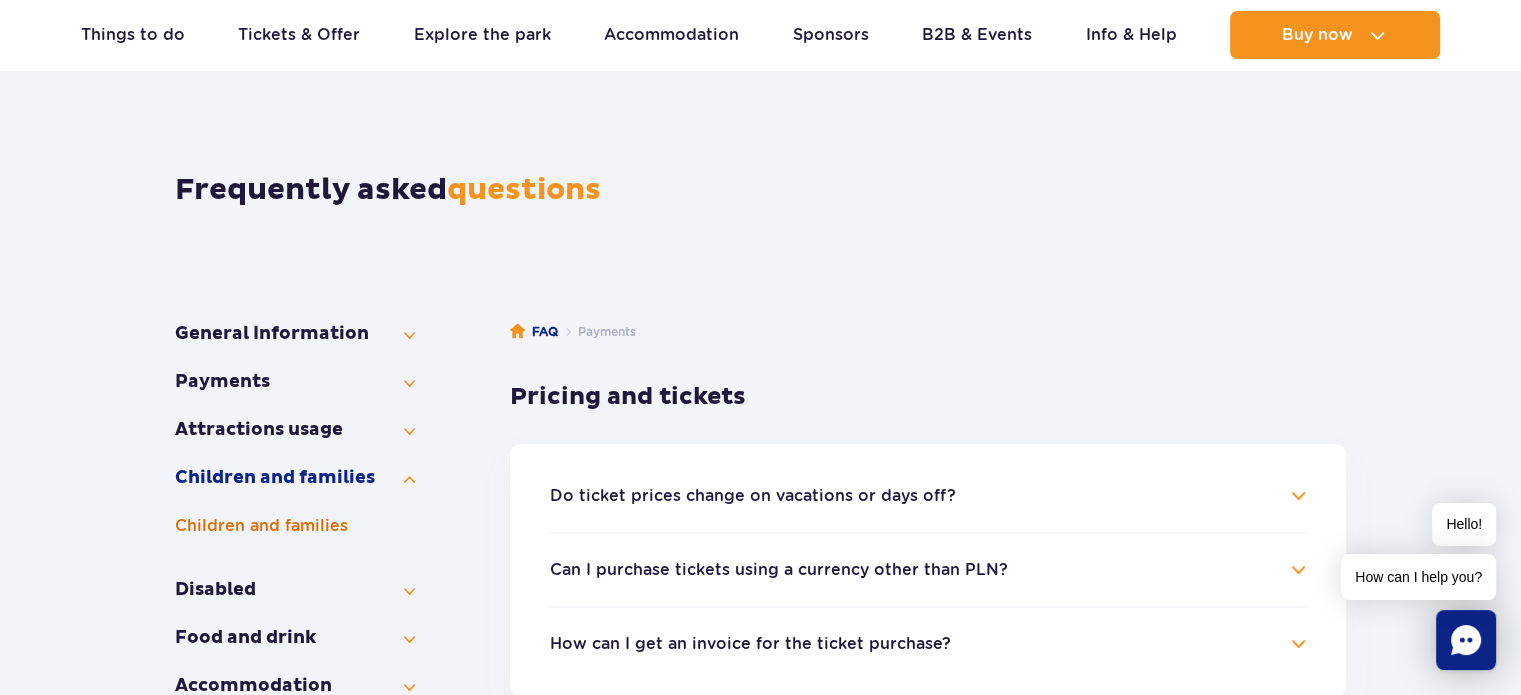 click on "Children and families" at bounding box center [295, 526] 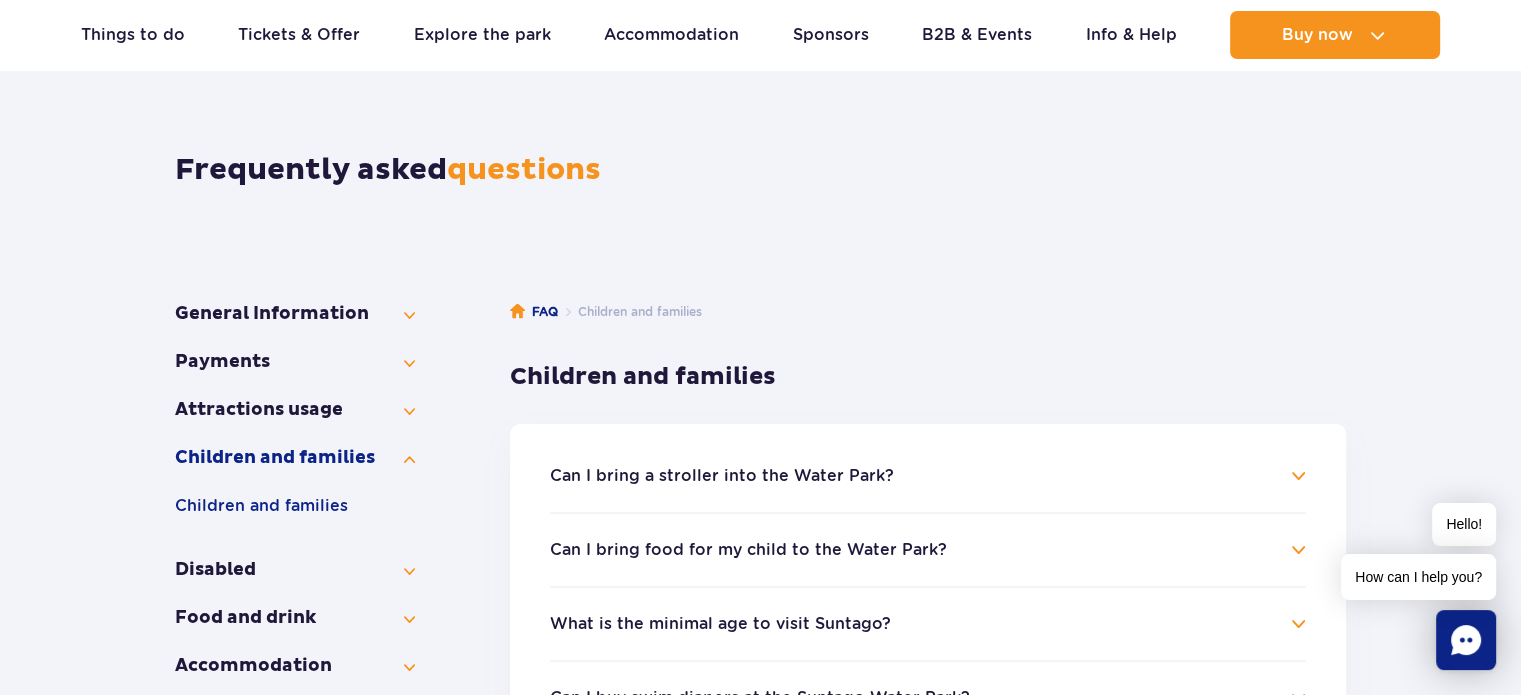 scroll, scrollTop: 100, scrollLeft: 0, axis: vertical 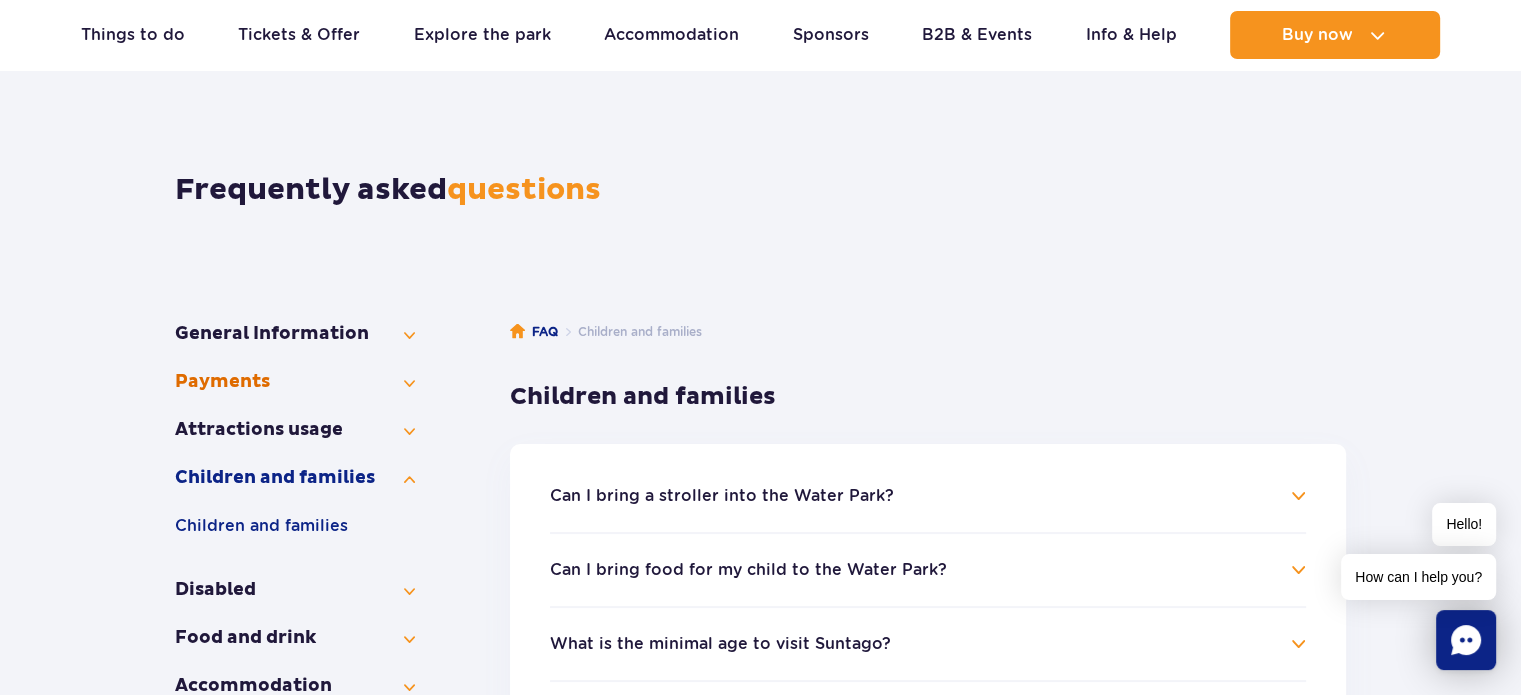 click on "Payments" at bounding box center (295, 382) 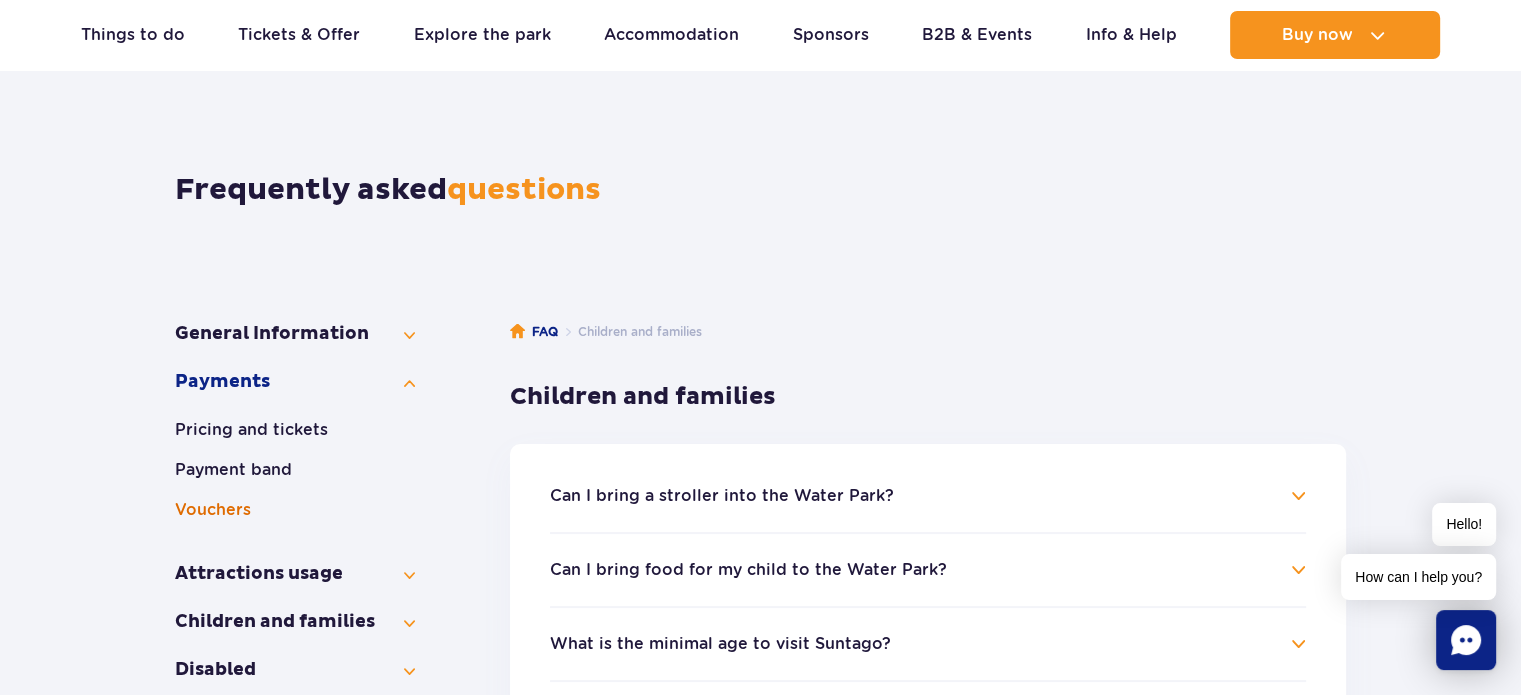 click on "Vouchers" at bounding box center [295, 510] 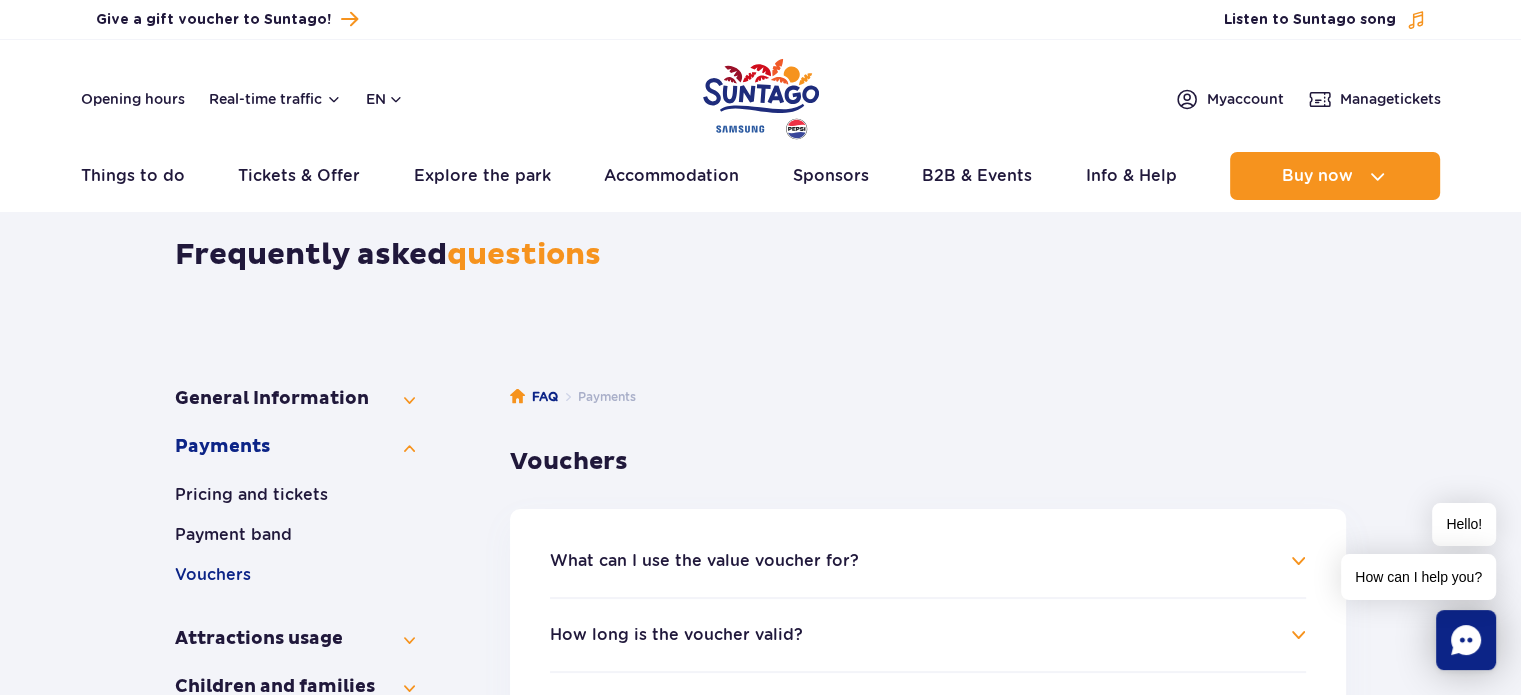 scroll, scrollTop: 0, scrollLeft: 0, axis: both 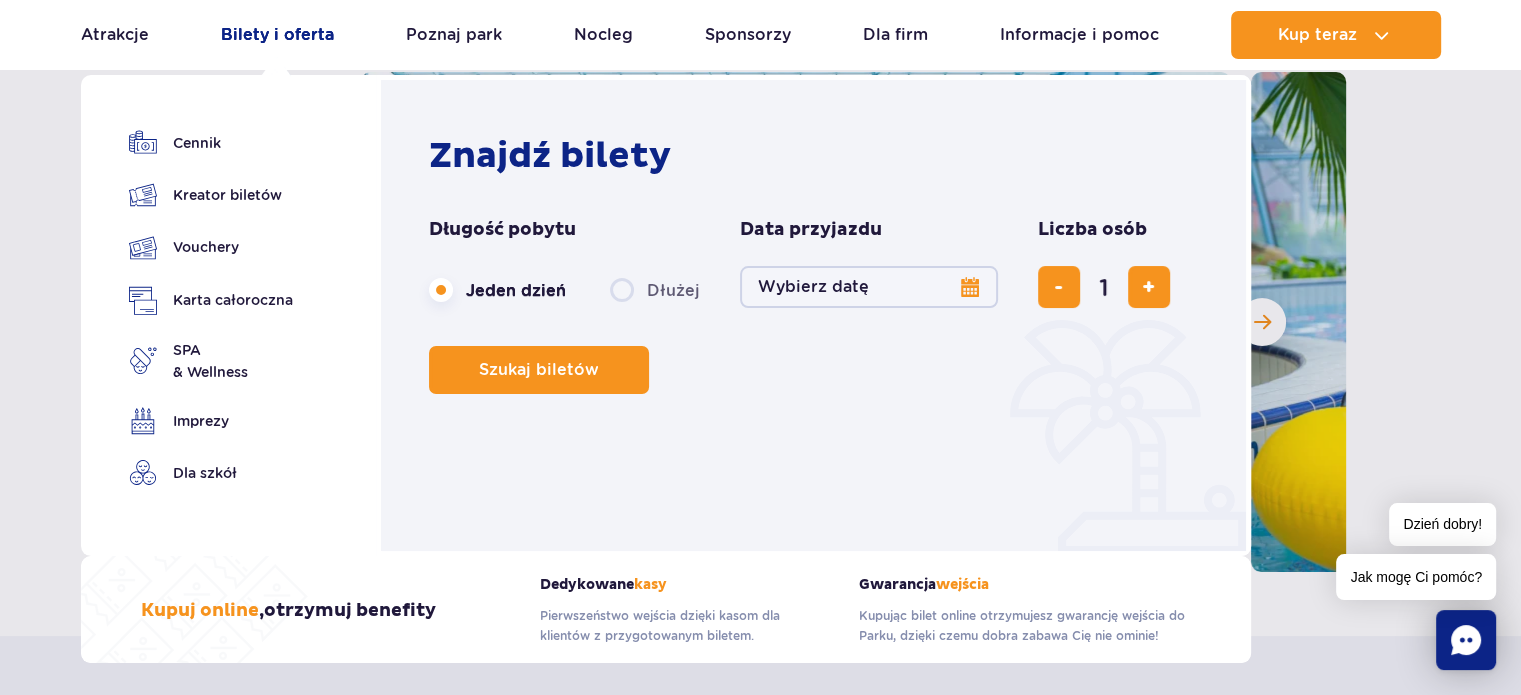 click on "Bilety i oferta" at bounding box center [277, 35] 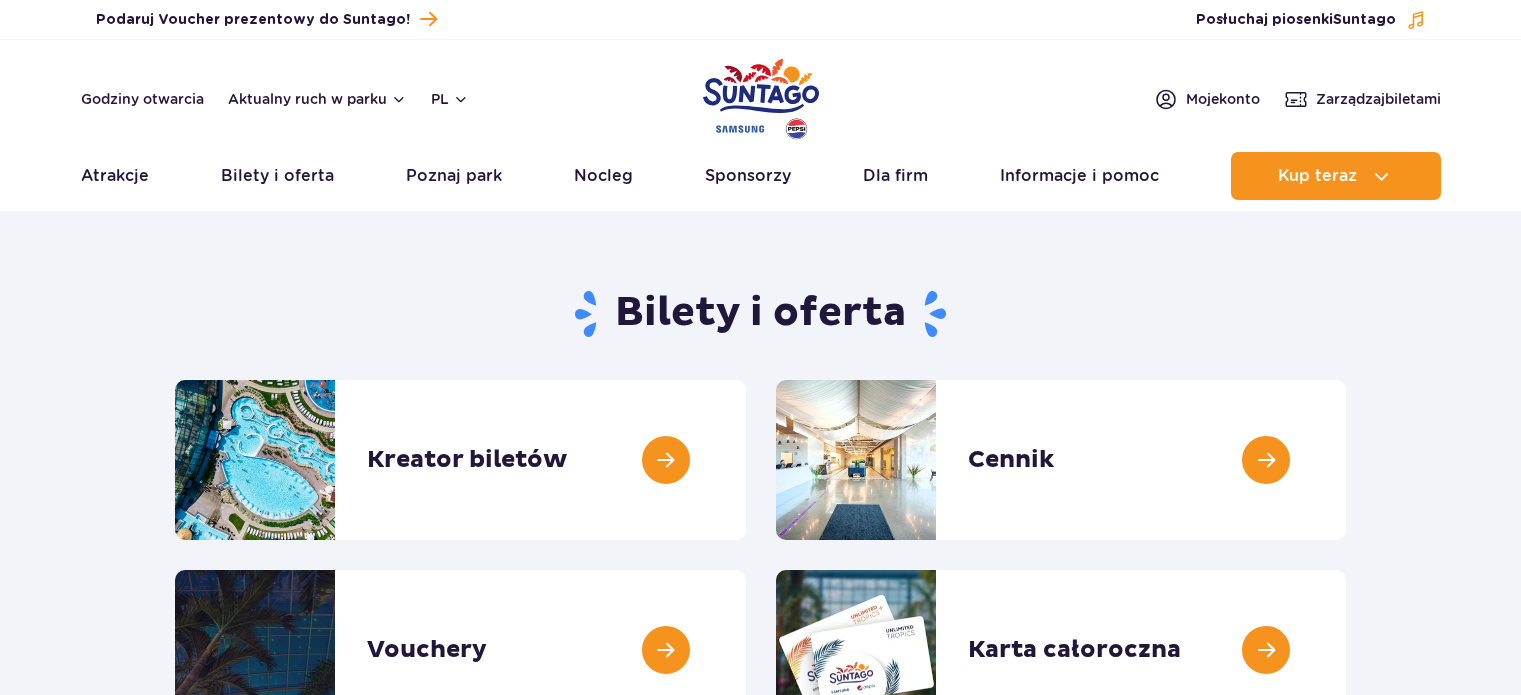 scroll, scrollTop: 0, scrollLeft: 0, axis: both 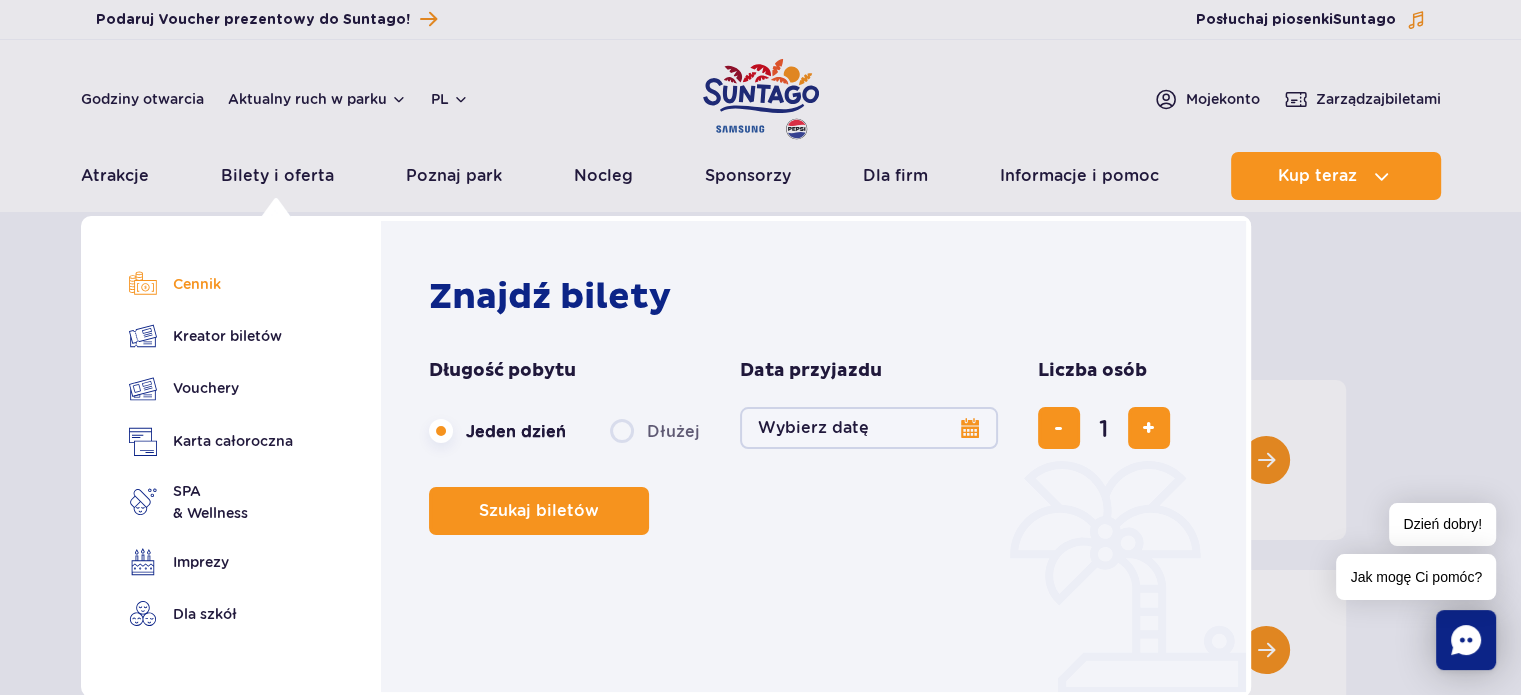 click on "Cennik" at bounding box center (211, 284) 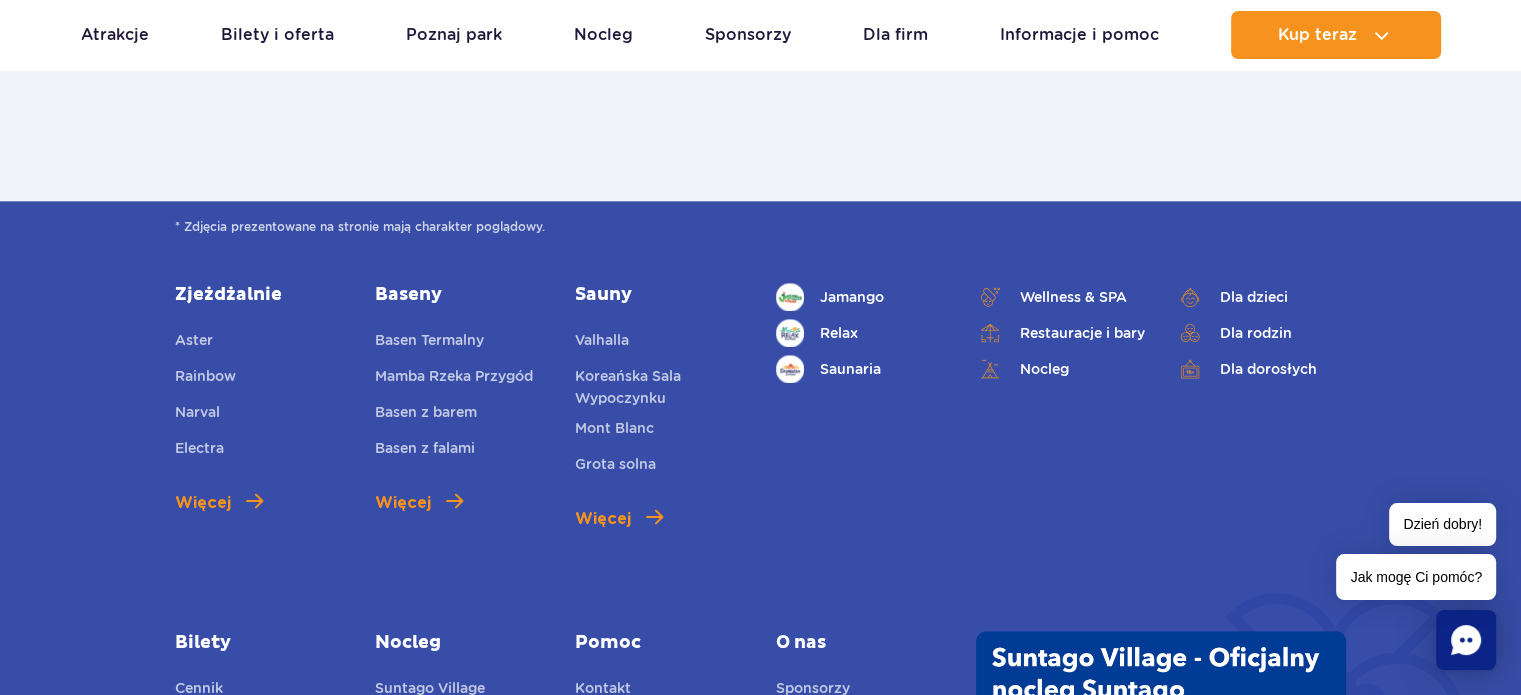 scroll, scrollTop: 2500, scrollLeft: 0, axis: vertical 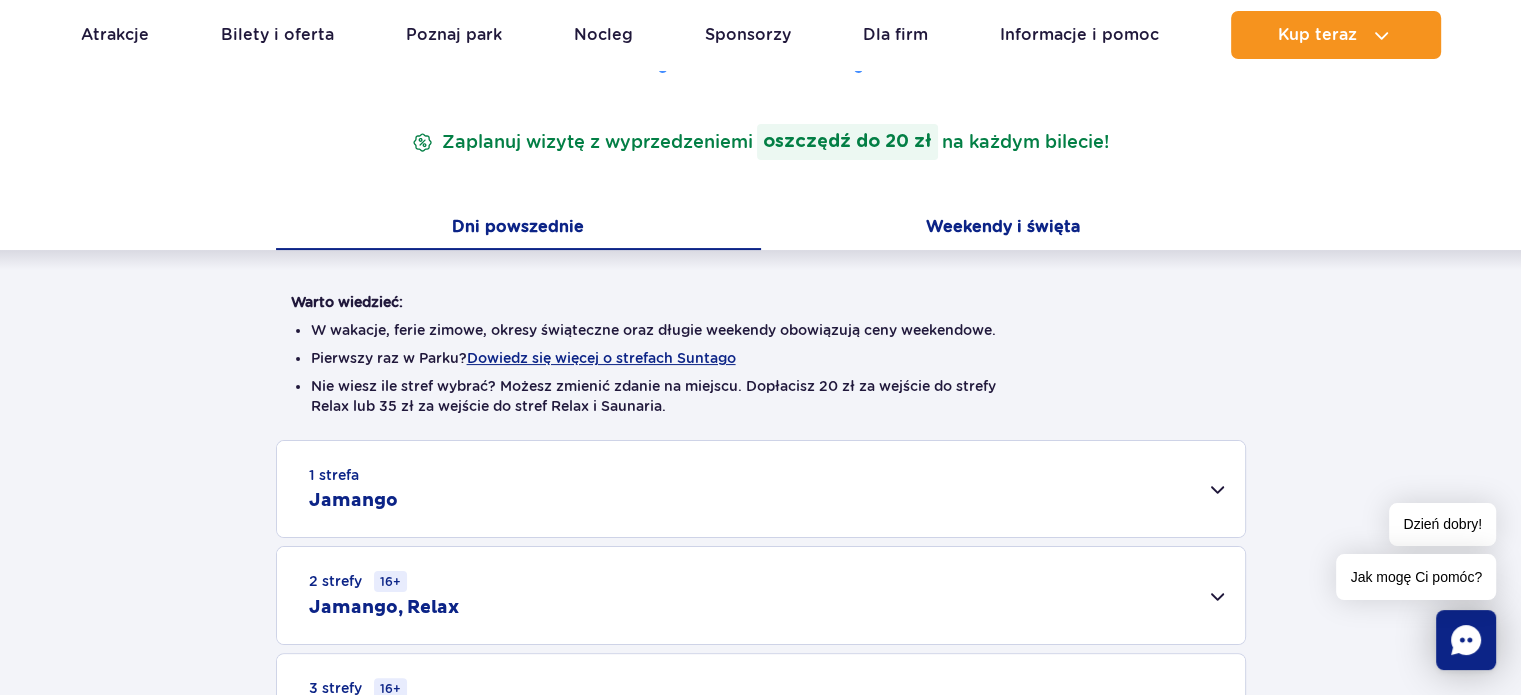 click on "Weekendy i święta" at bounding box center (1003, 229) 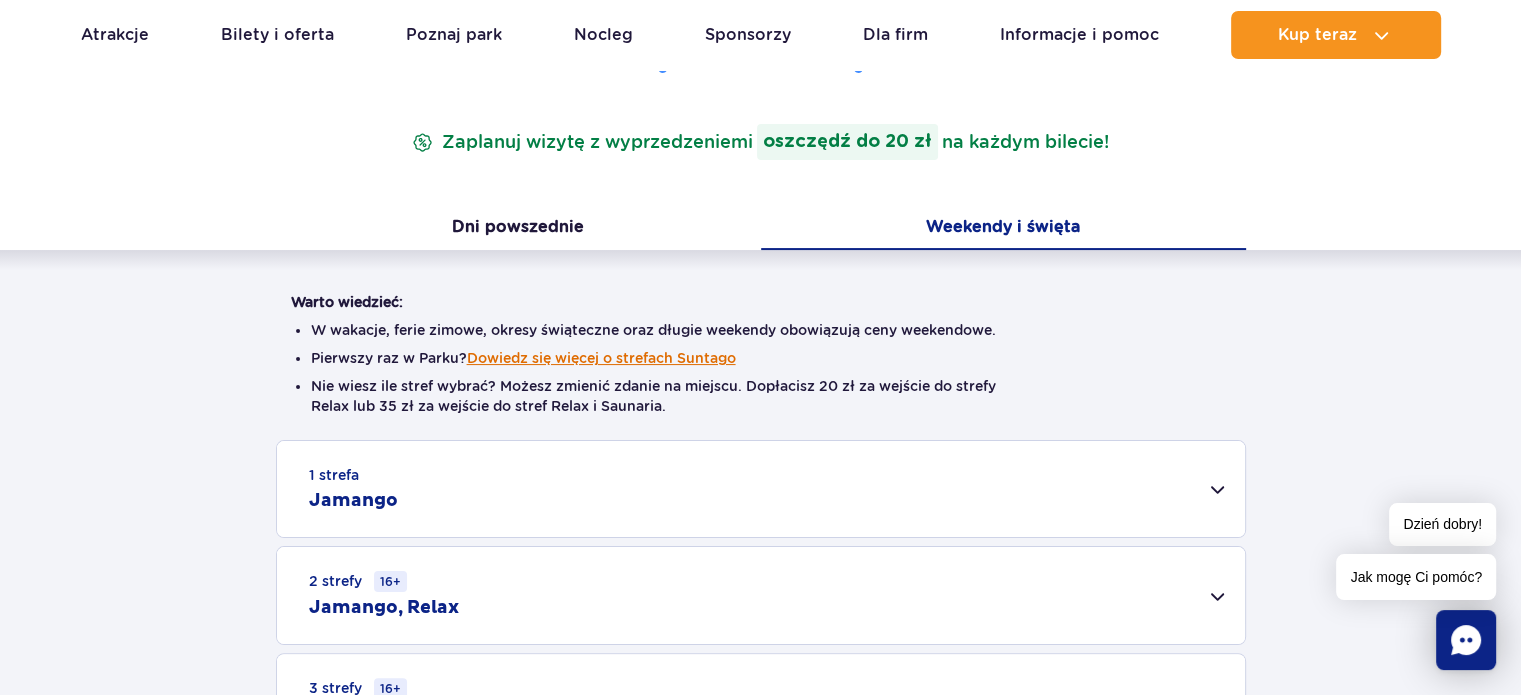 scroll, scrollTop: 200, scrollLeft: 0, axis: vertical 